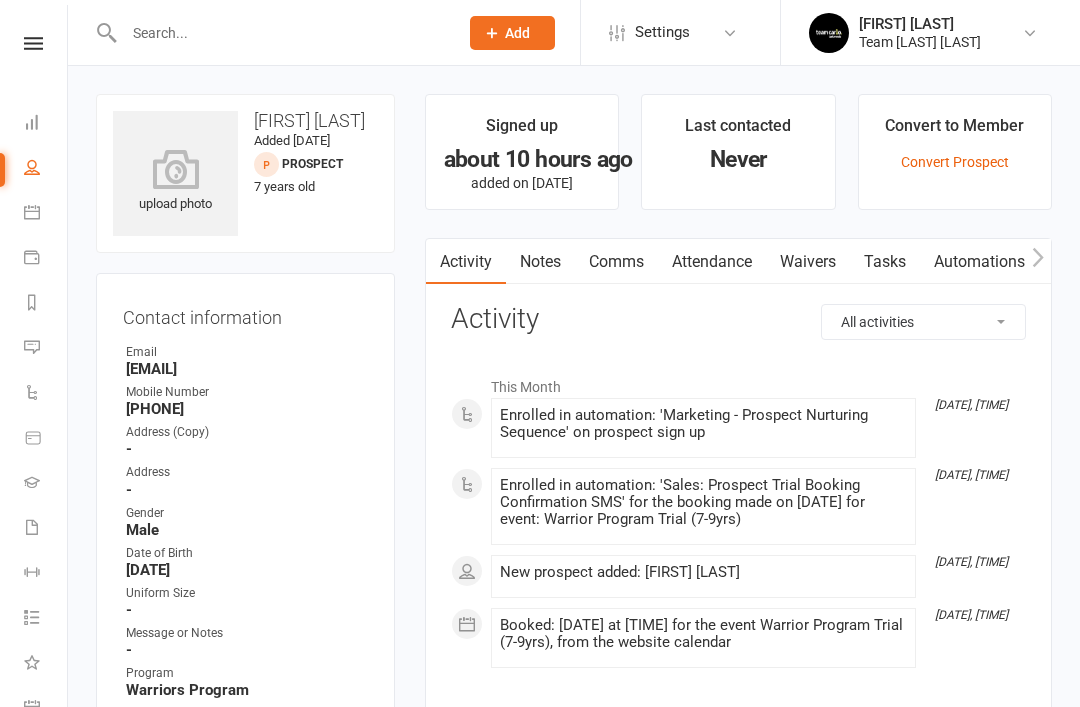 scroll, scrollTop: 0, scrollLeft: 0, axis: both 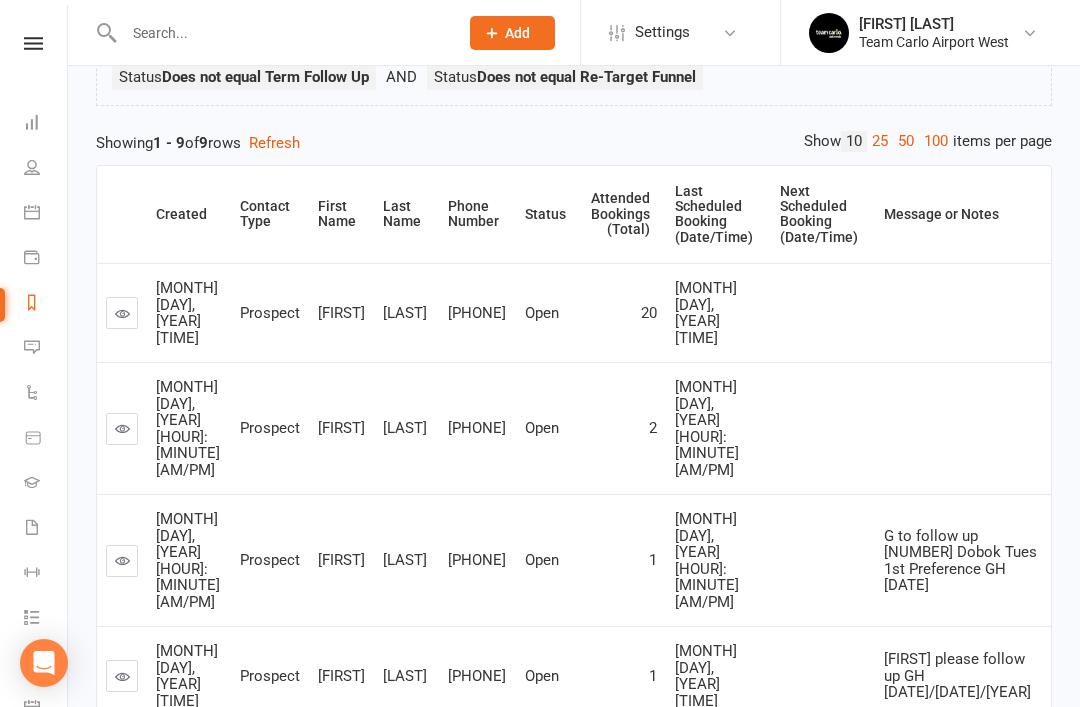 click on "Reports" at bounding box center (46, 304) 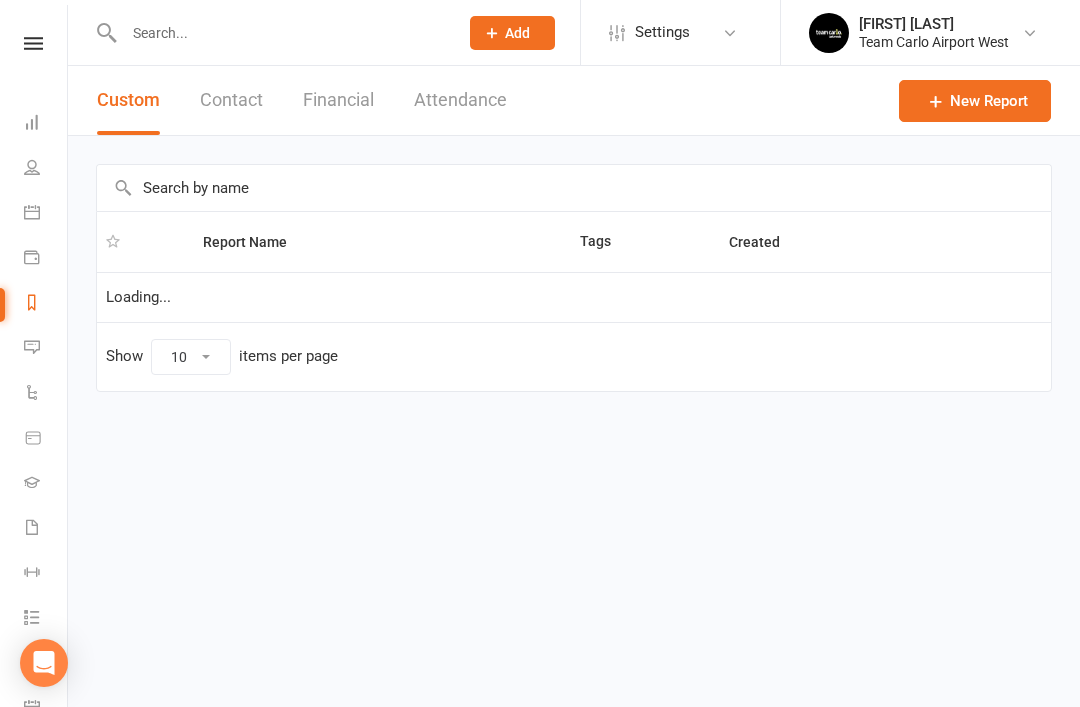scroll, scrollTop: 0, scrollLeft: 0, axis: both 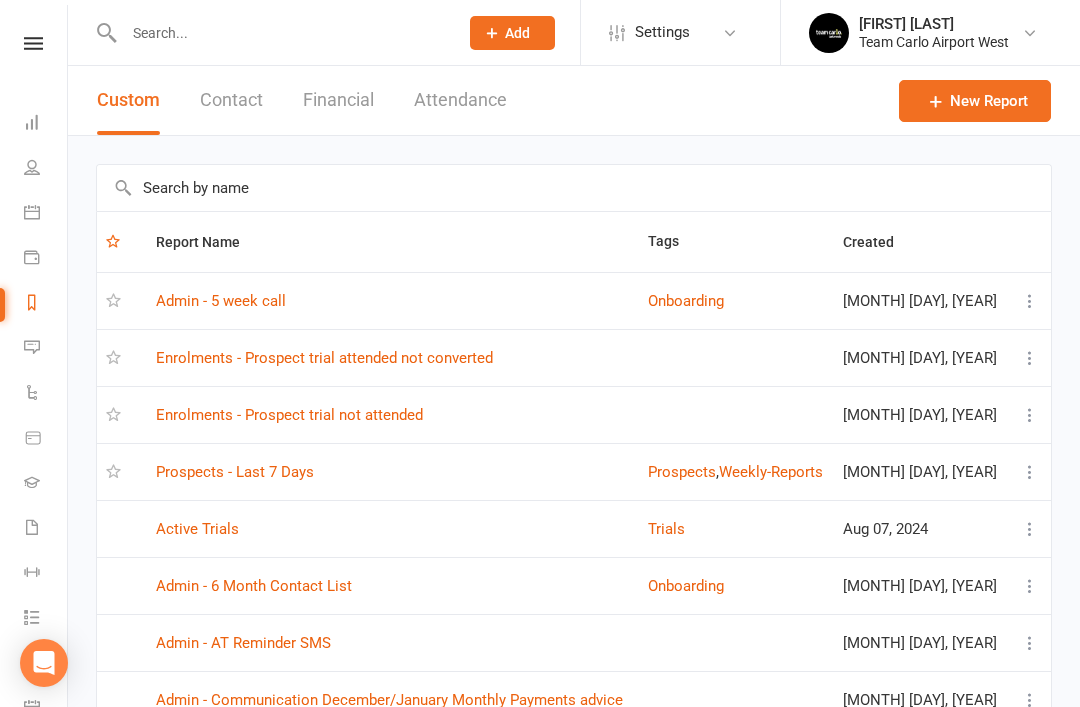click on "Prospects - Last 7 Days" at bounding box center [235, 472] 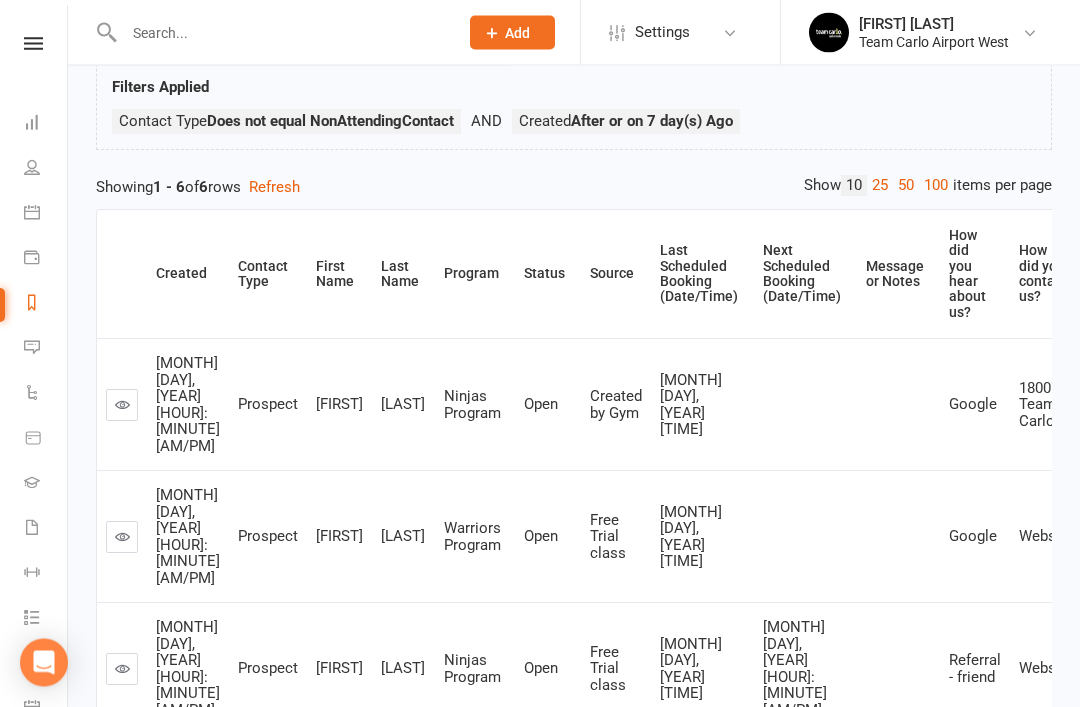 scroll, scrollTop: 0, scrollLeft: 0, axis: both 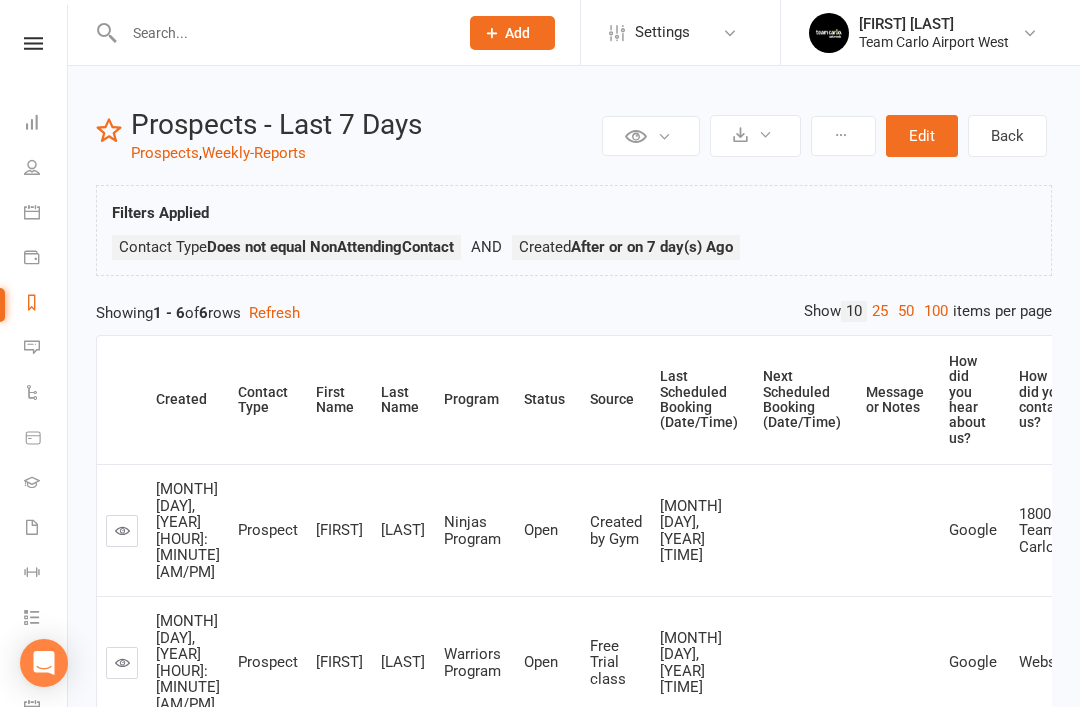 click at bounding box center [281, 33] 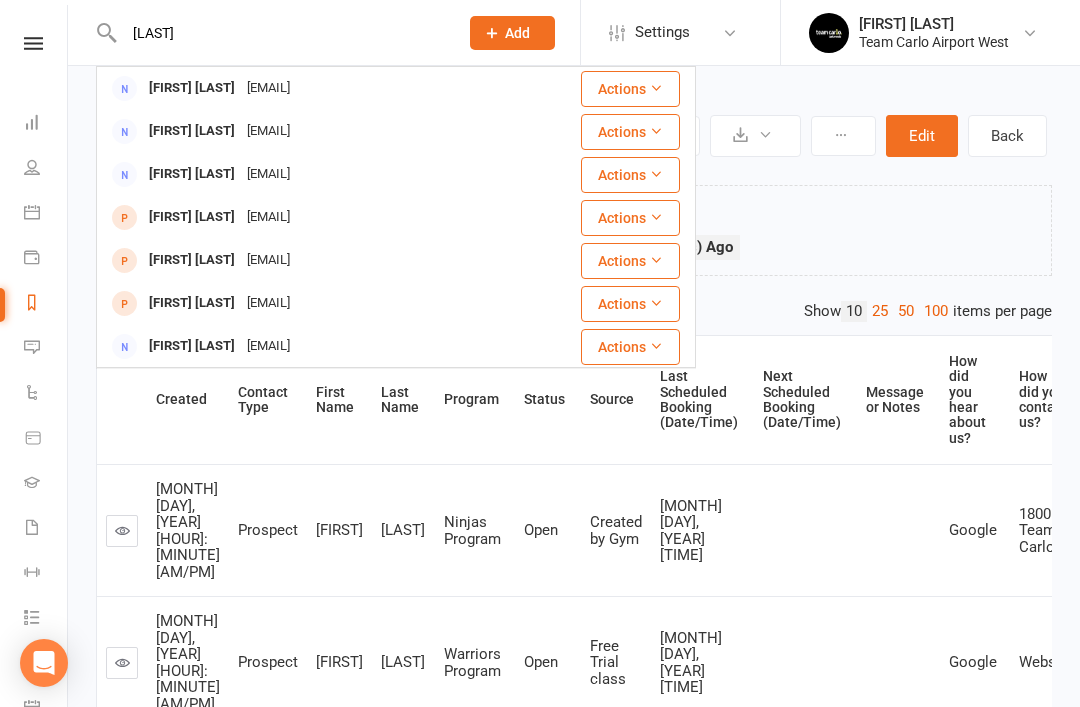 type on "[LAST]" 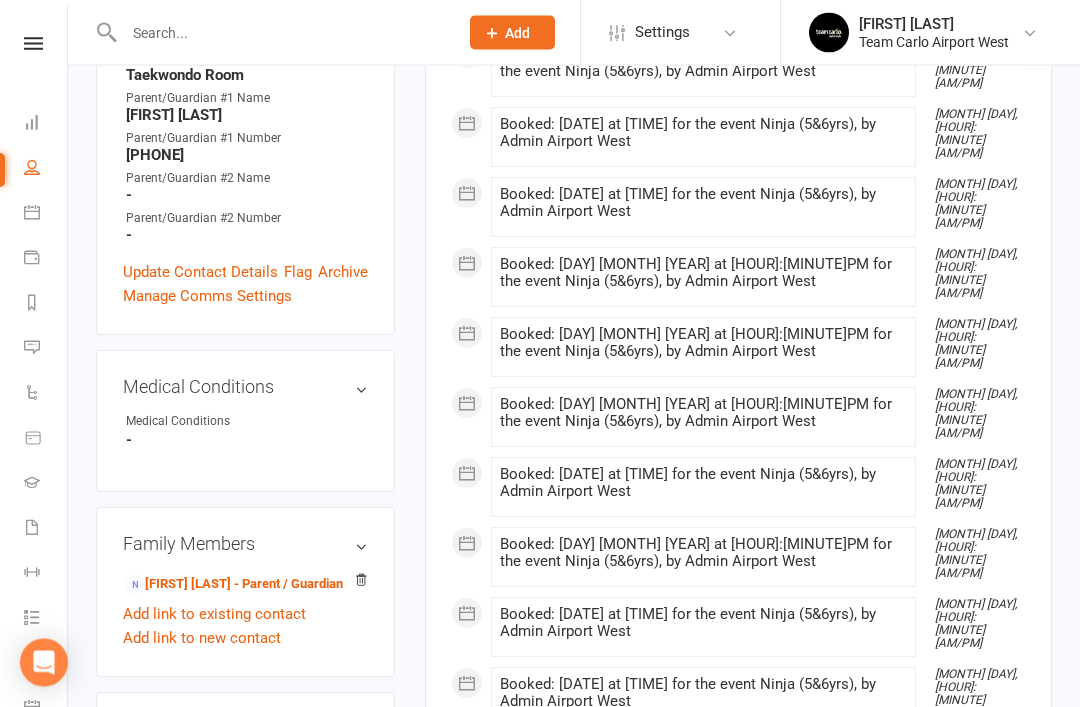 scroll, scrollTop: 766, scrollLeft: 0, axis: vertical 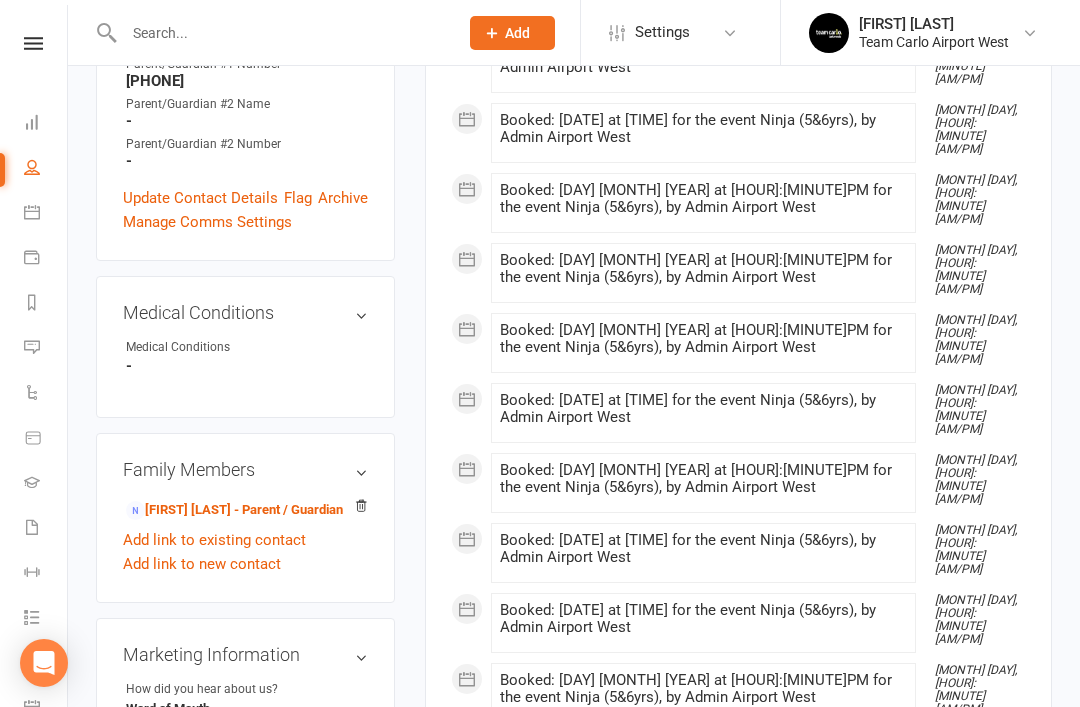 click on "[FIRST] [LAST] - Parent / Guardian" at bounding box center [234, 510] 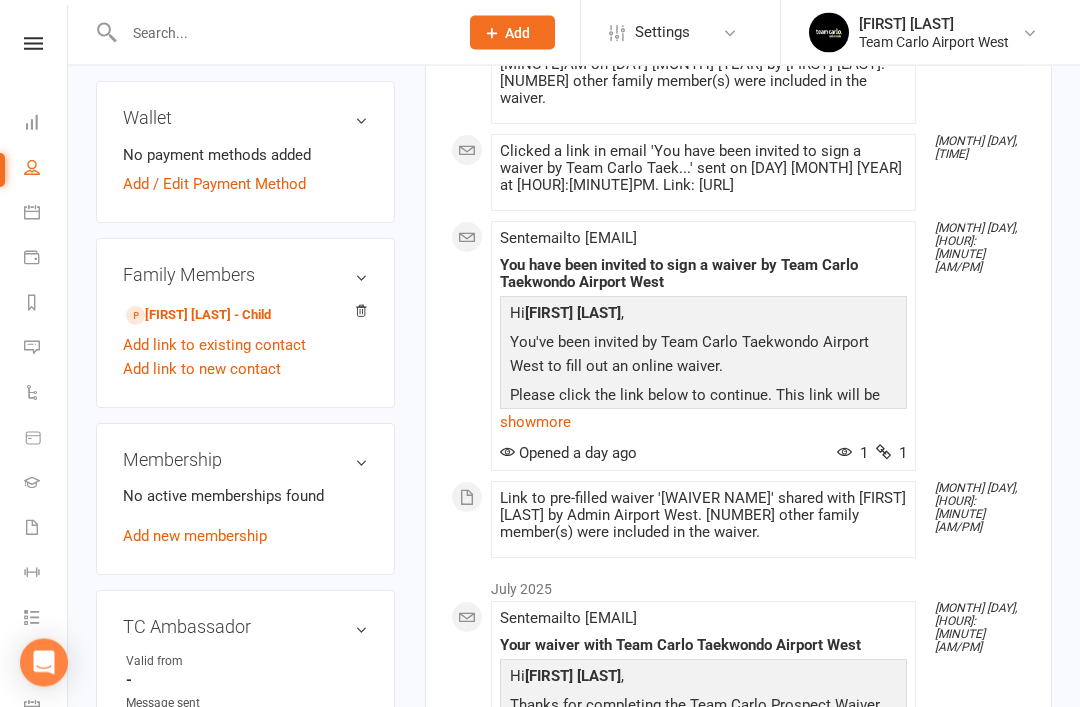 scroll, scrollTop: 659, scrollLeft: 0, axis: vertical 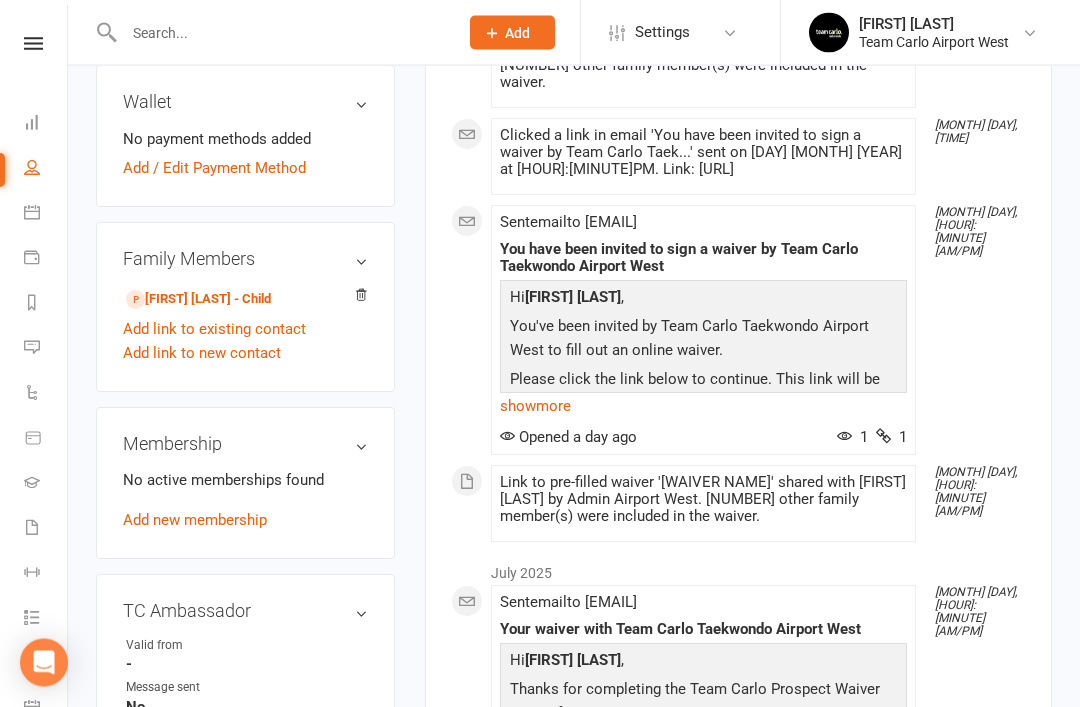 click on "Add link to existing contact" at bounding box center [214, 330] 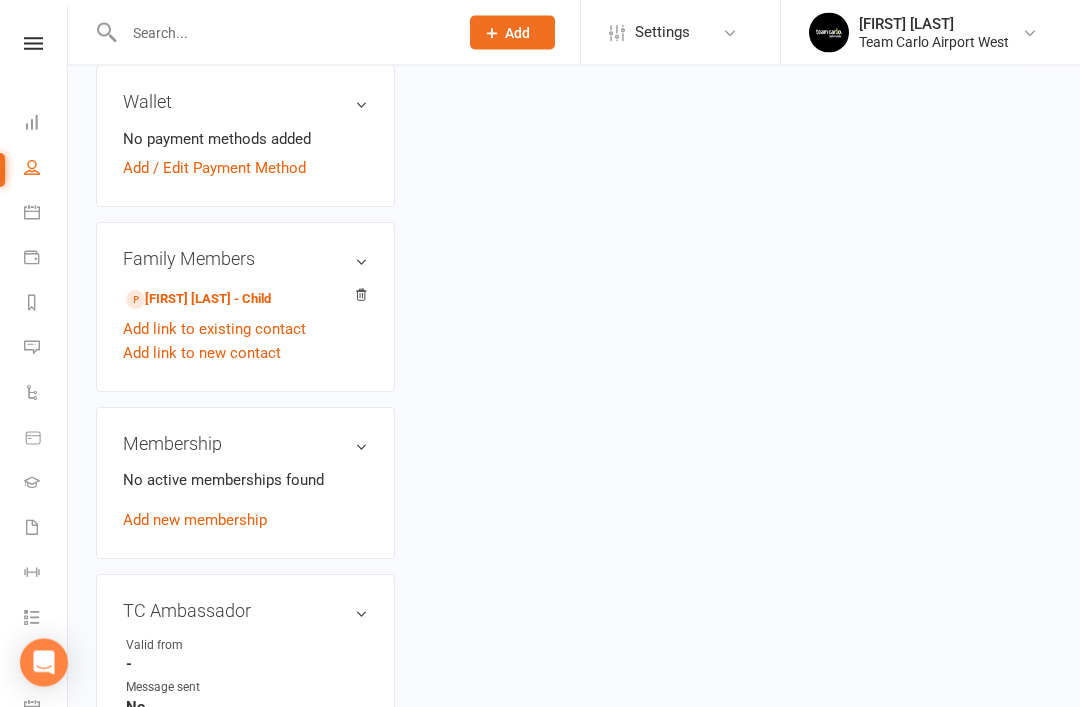 scroll, scrollTop: 37, scrollLeft: 13, axis: both 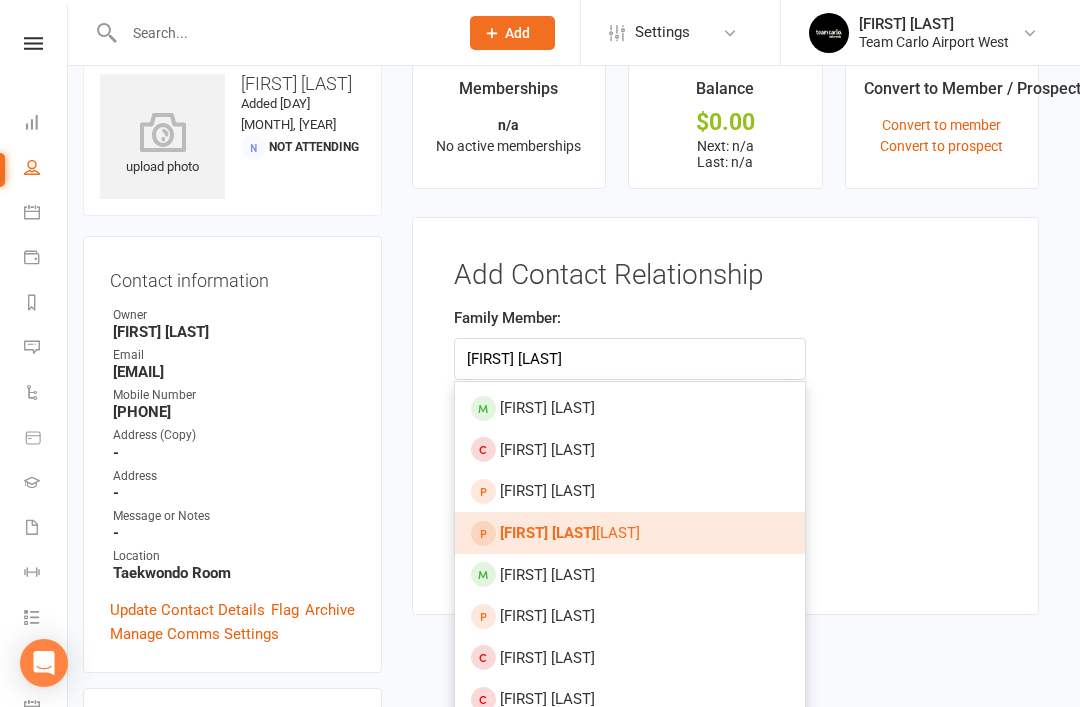 click on "[FIRST] [LAST]" at bounding box center (570, 533) 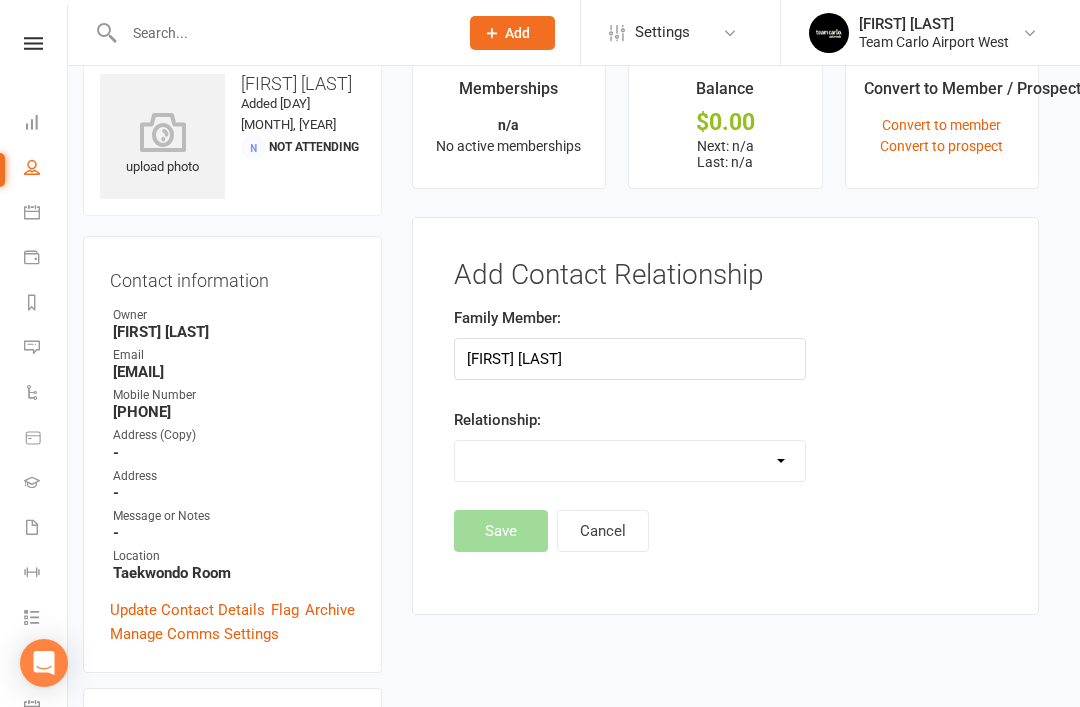 click on "Parent / Guardian Child Sibling (parent not in system) Spouse / Partner Cousin / Other Family Friend Other" at bounding box center [630, 461] 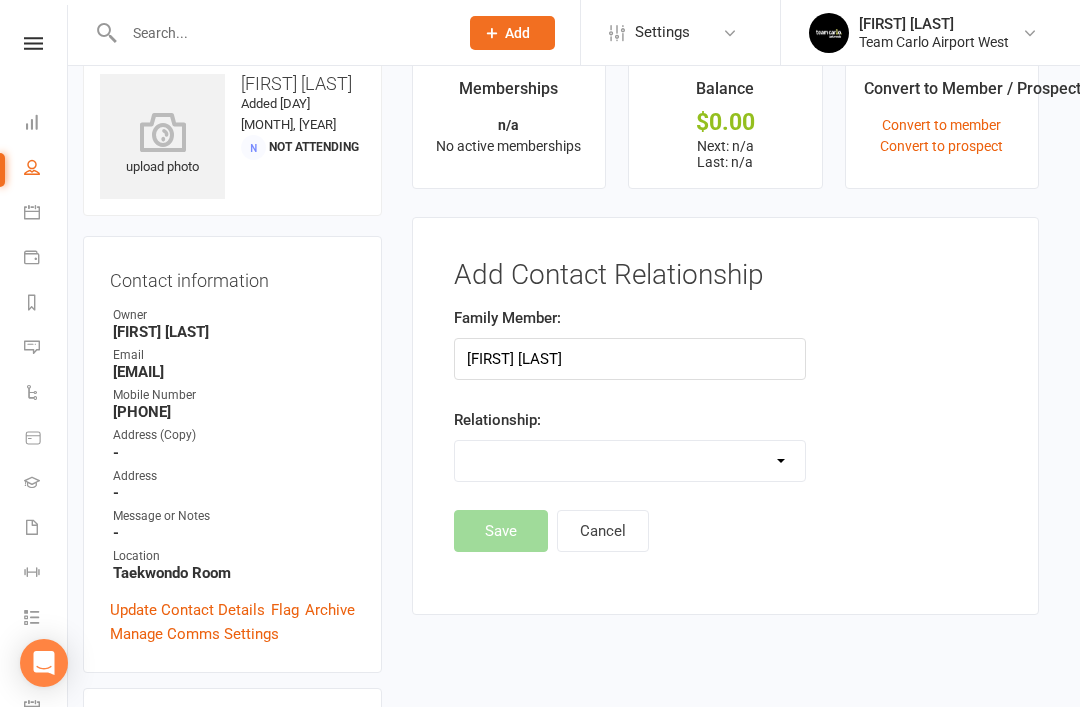 select on "1" 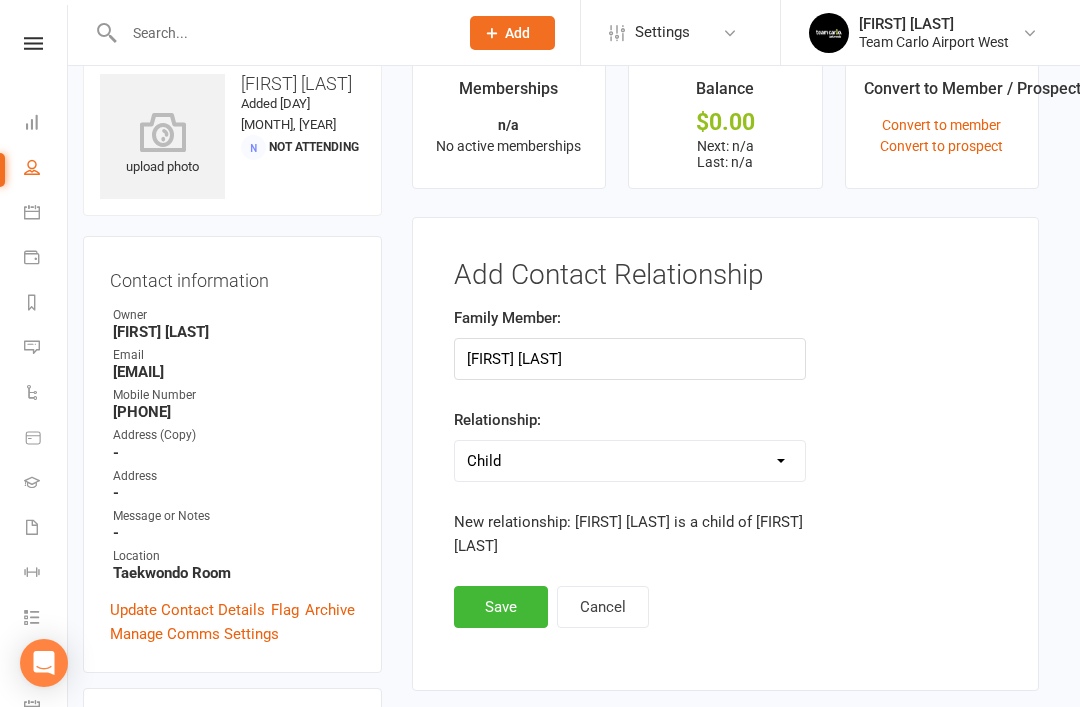 click on "Save" at bounding box center [501, 607] 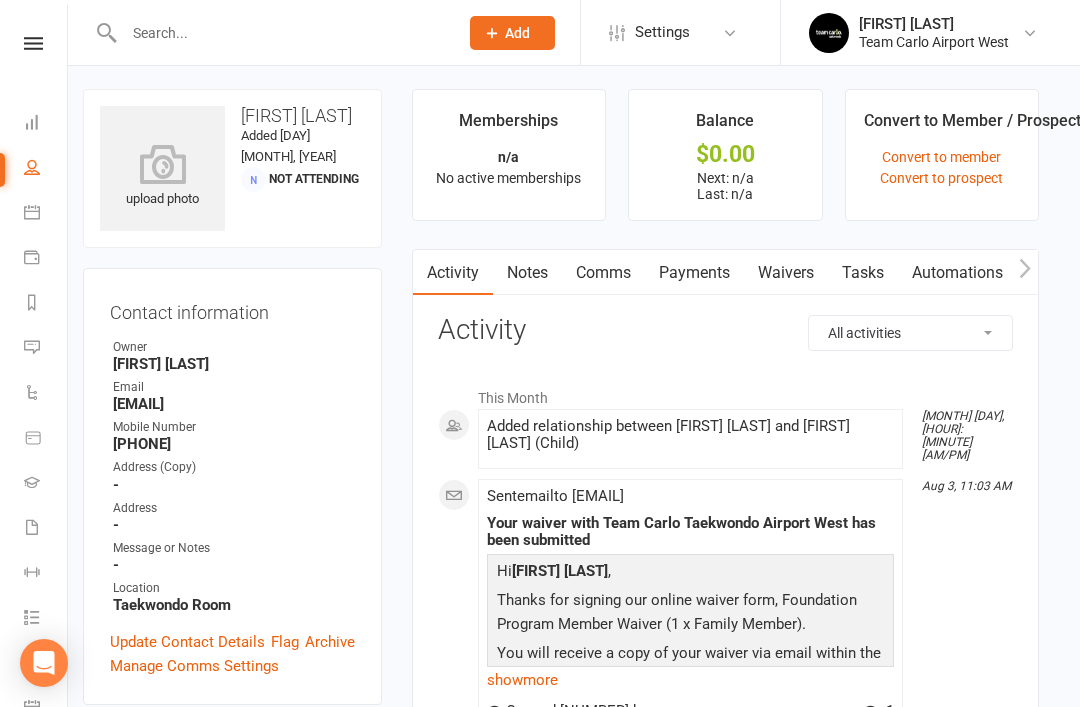 scroll, scrollTop: 0, scrollLeft: 13, axis: horizontal 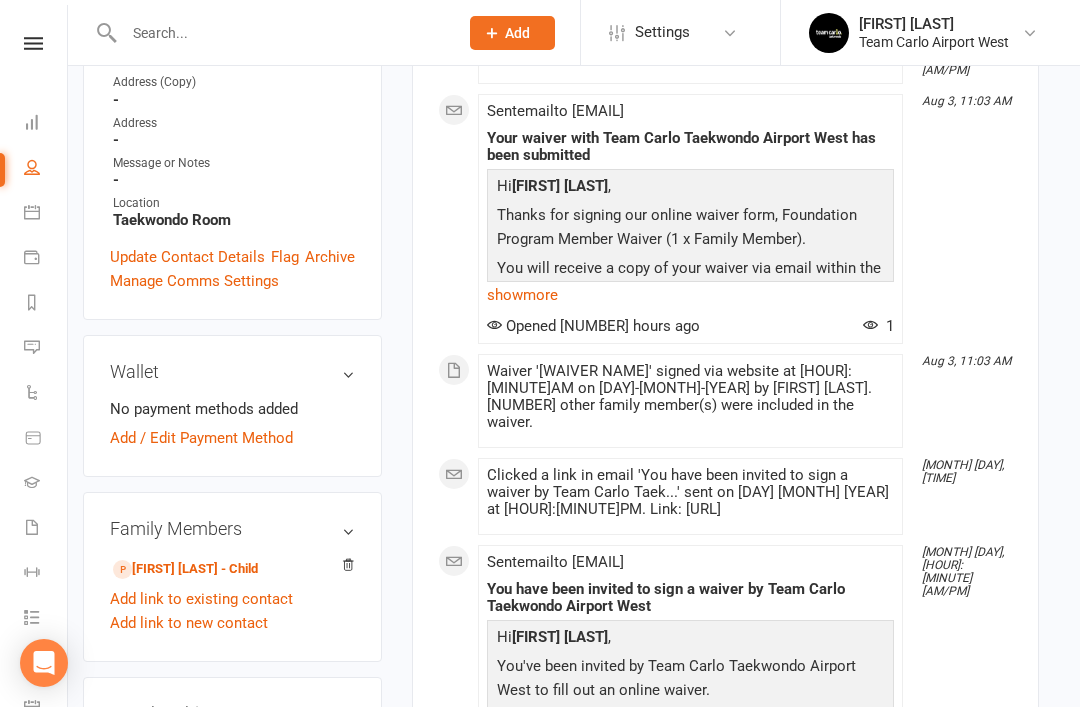 click on "[FIRST] [LAST] - Child" at bounding box center [185, 569] 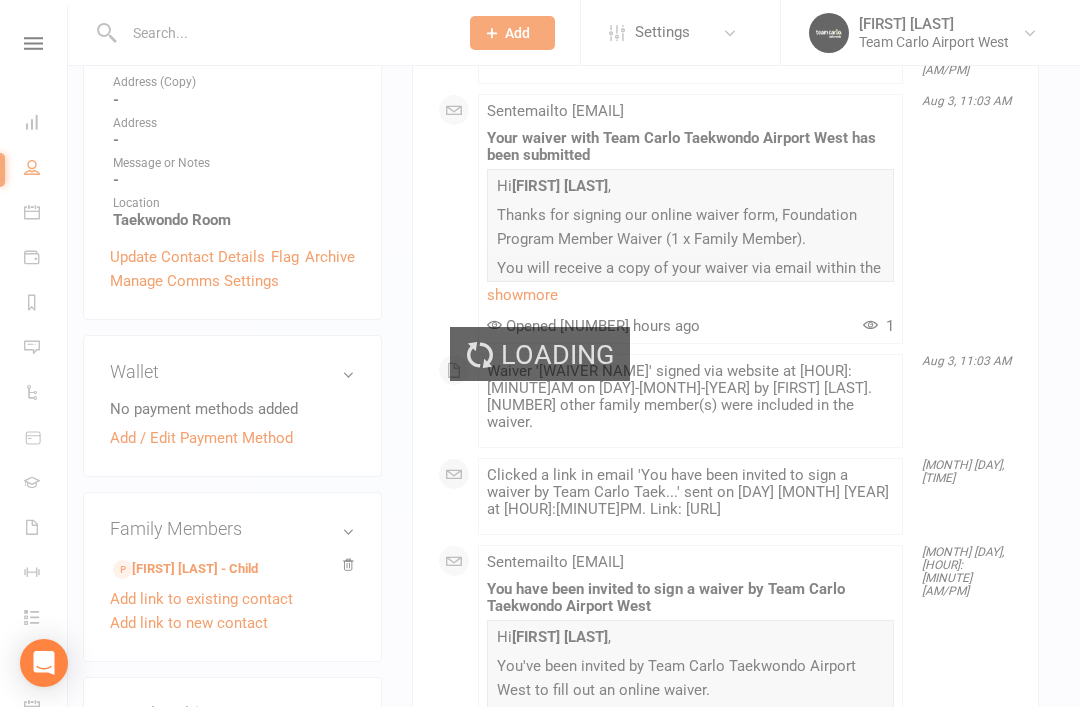 scroll, scrollTop: 0, scrollLeft: 0, axis: both 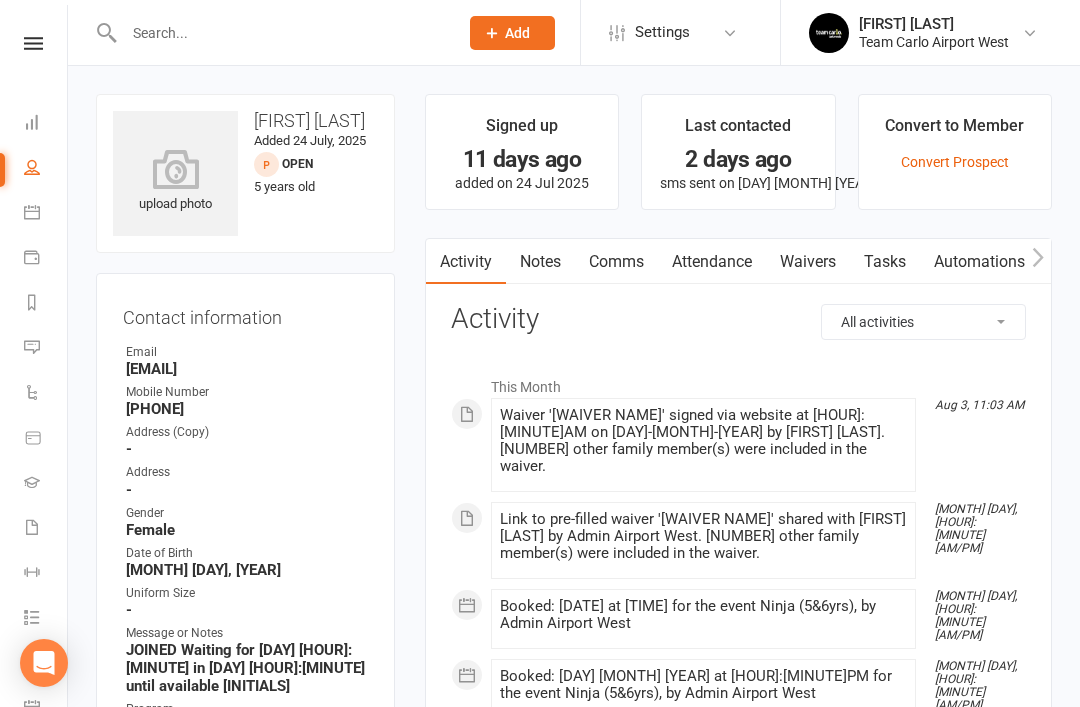 click on "Notes" at bounding box center [540, 262] 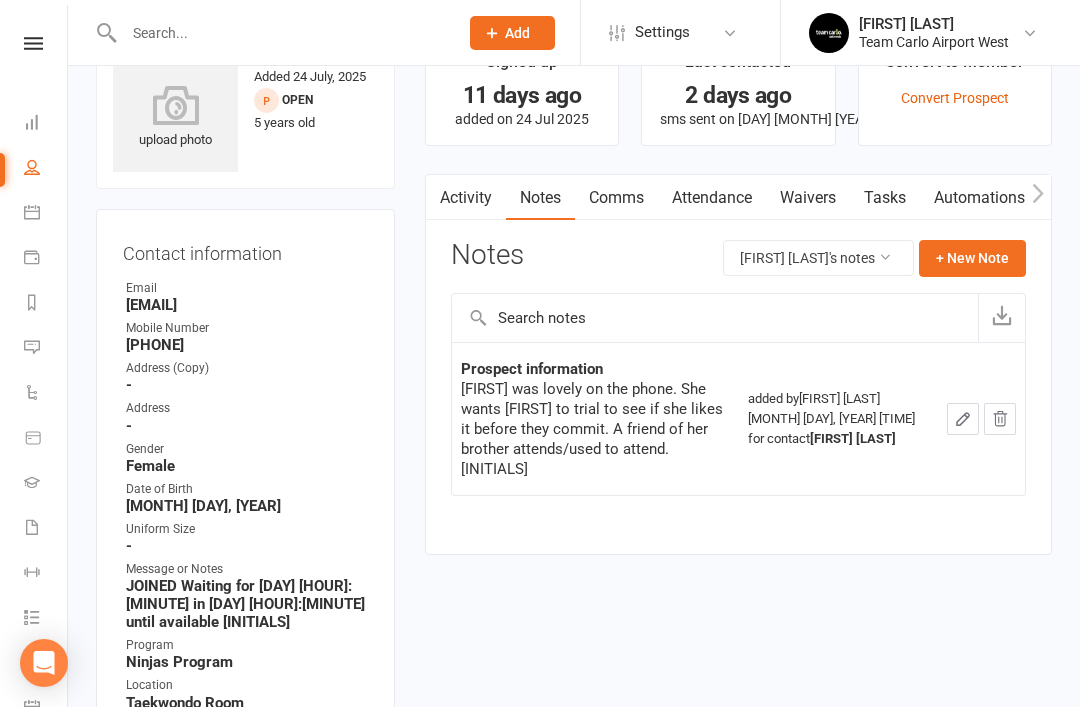 scroll, scrollTop: 0, scrollLeft: 0, axis: both 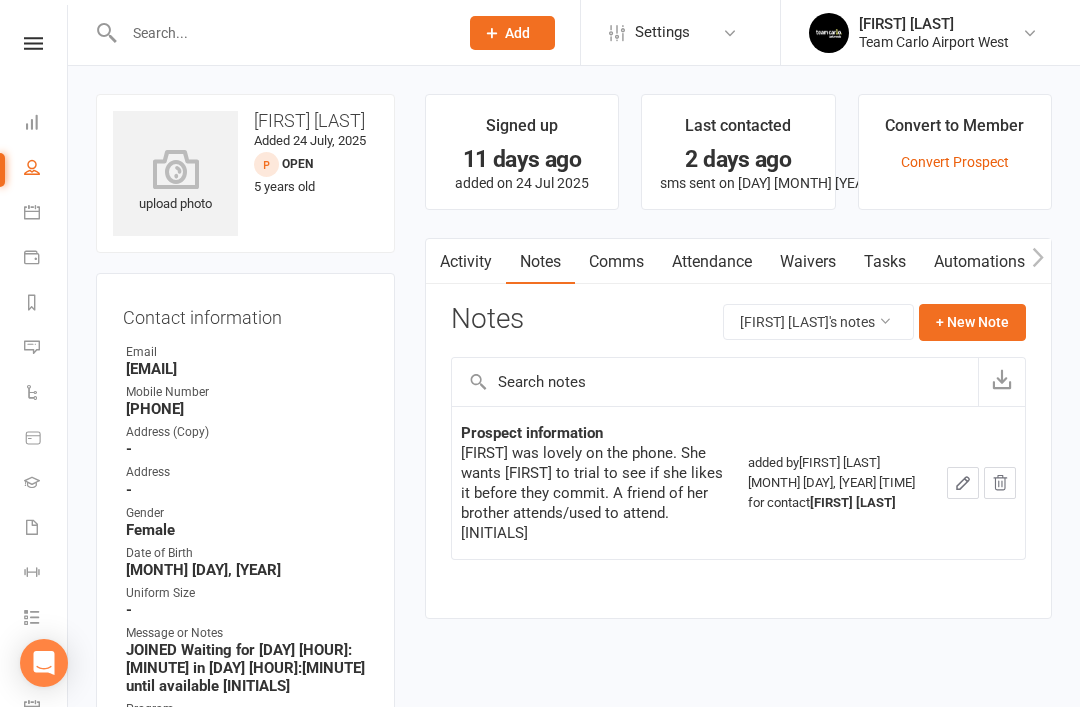 click at bounding box center [281, 33] 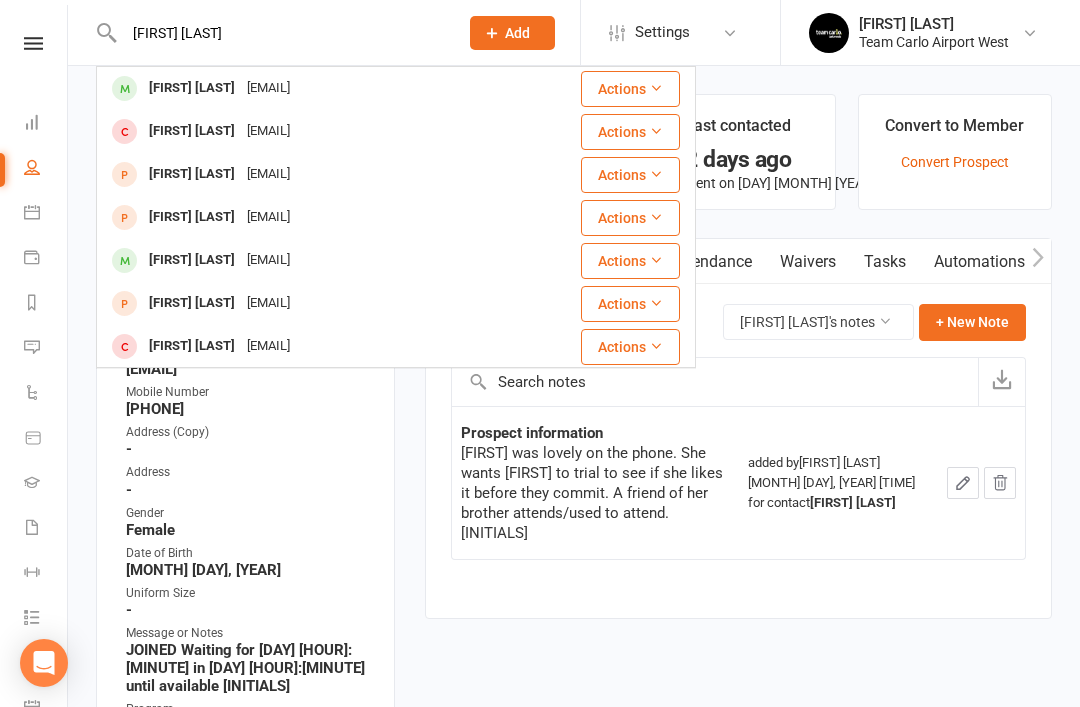 type on "[FIRST] [LAST]" 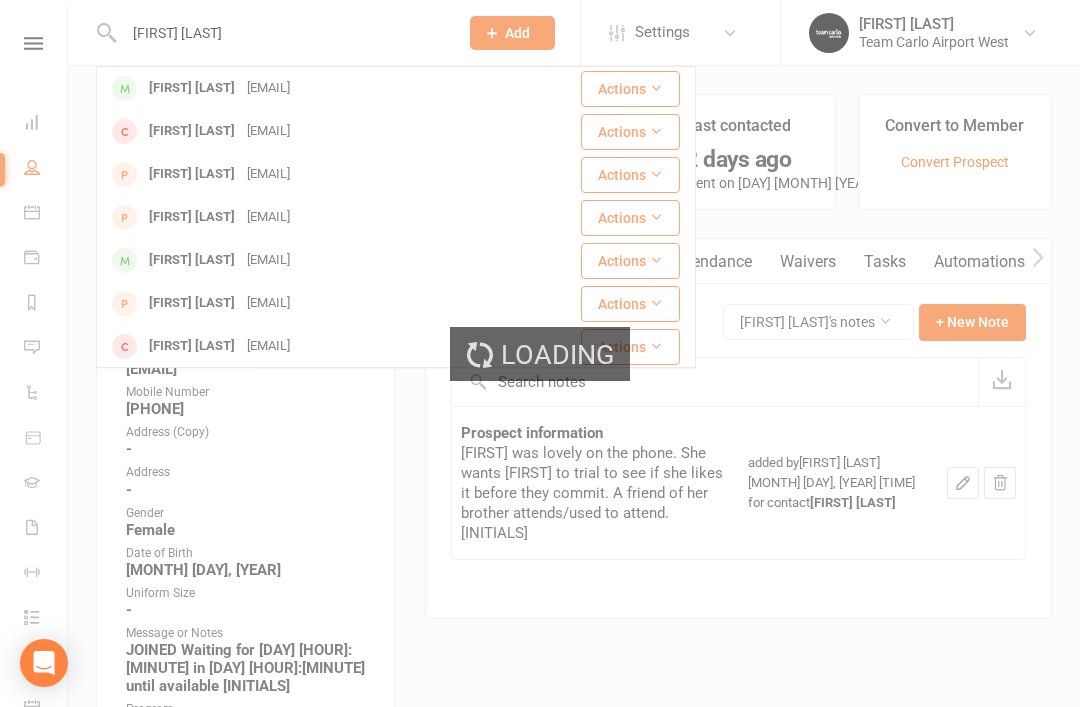 type 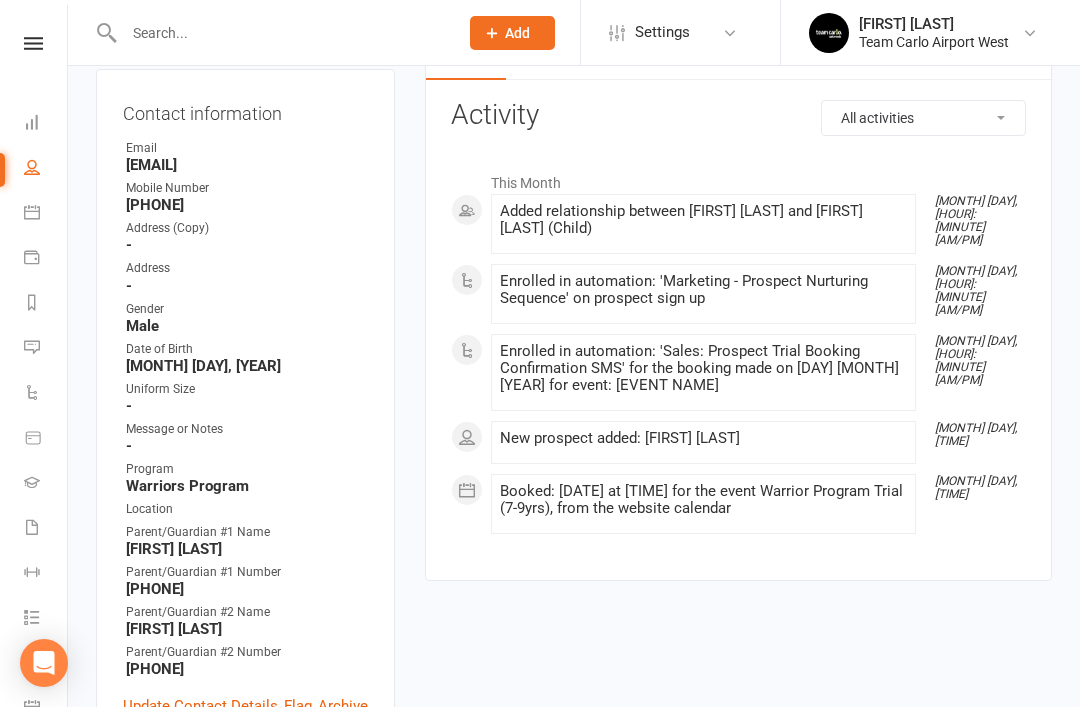 scroll, scrollTop: 218, scrollLeft: 0, axis: vertical 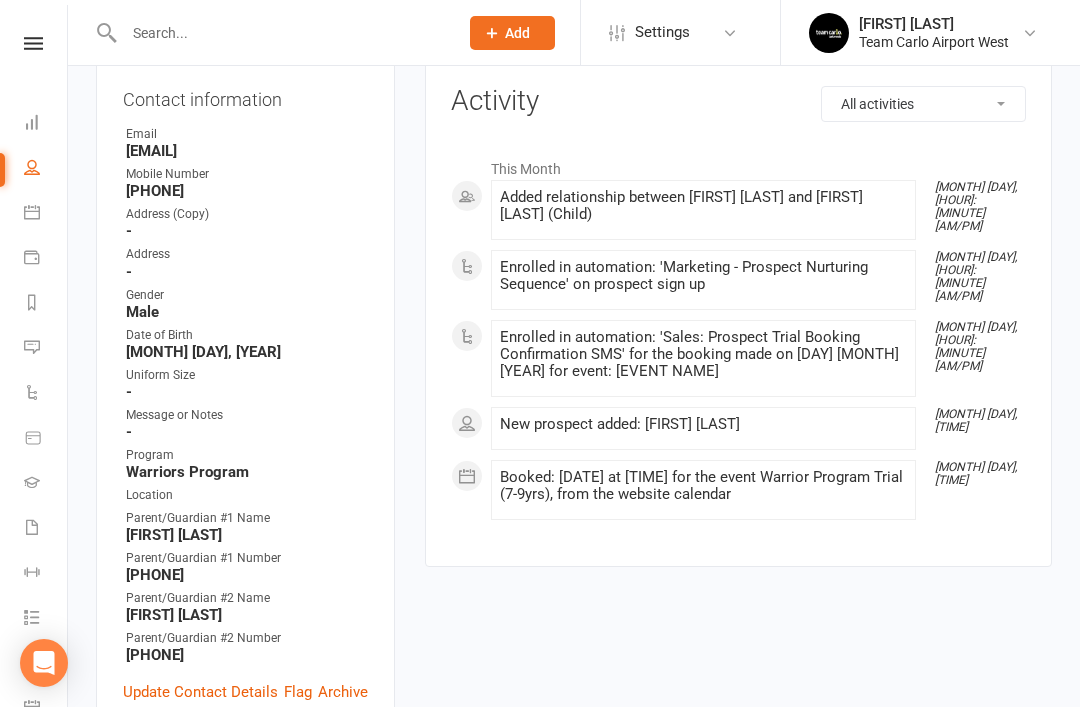 click on "Update Contact Details" at bounding box center (200, 692) 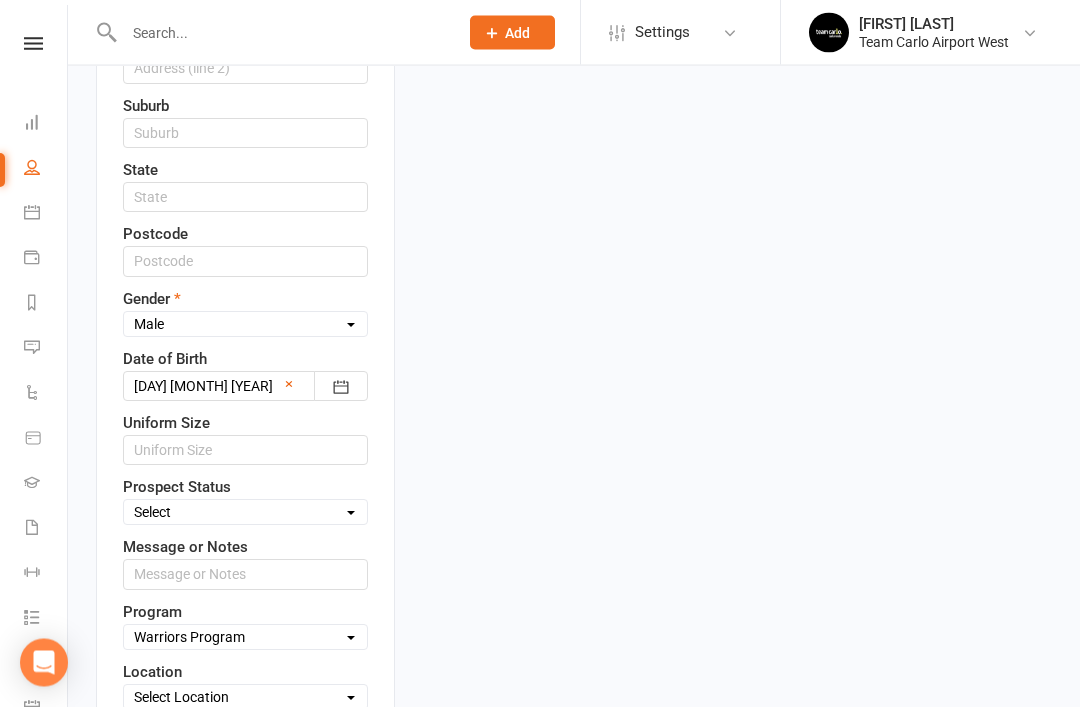 scroll, scrollTop: 685, scrollLeft: 0, axis: vertical 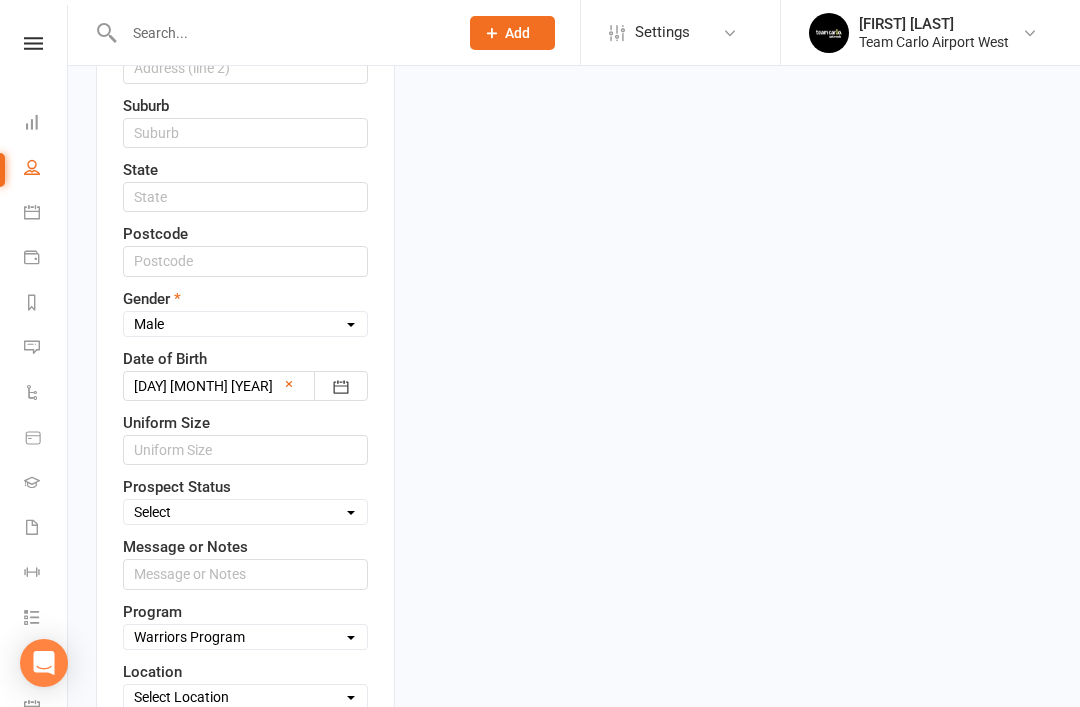click on "Select Open Closed Website Lead Term Follow Up Waiting List Facebook Lead Re-Target Funnel 1st contact attempt complete 2nd contact attempt complete 3rd contact attempt complete Bring A Buddy Prospect Joining [YEAR]" at bounding box center (245, 512) 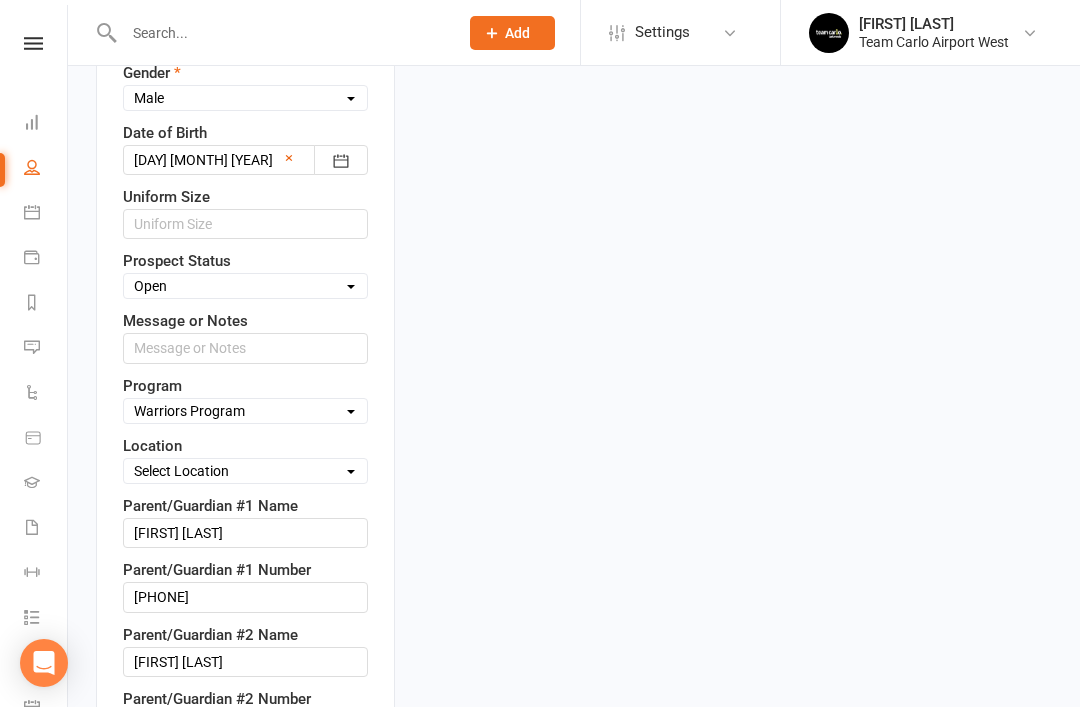 scroll, scrollTop: 928, scrollLeft: 0, axis: vertical 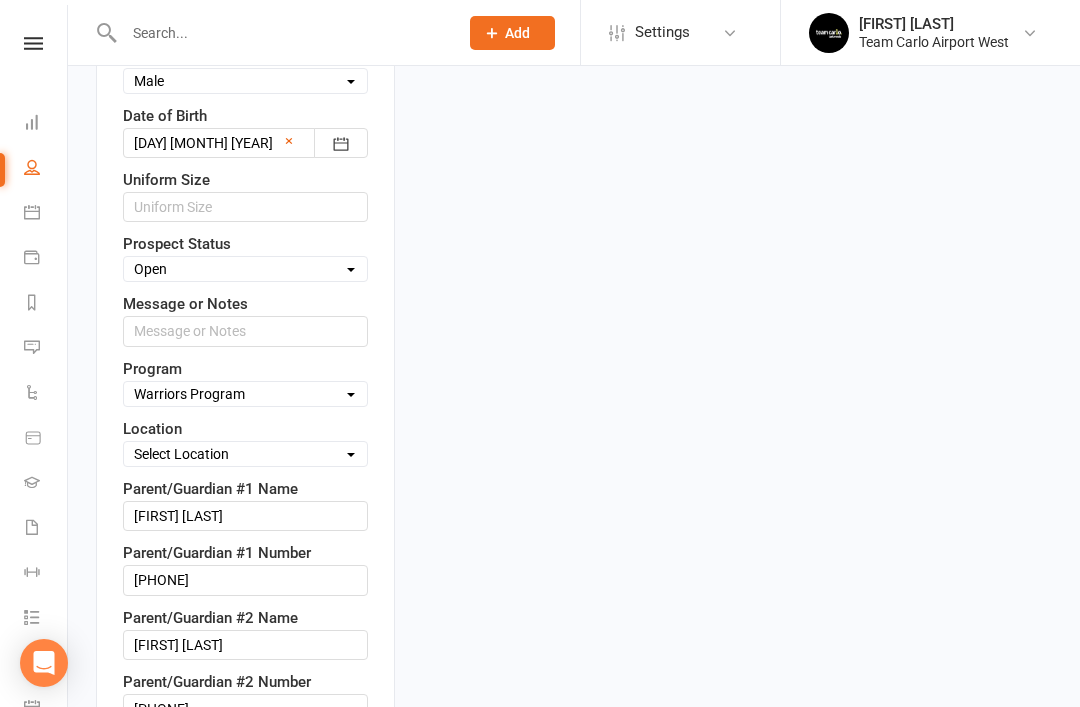 click on "Select Location Taekwondo Room" at bounding box center [245, 454] 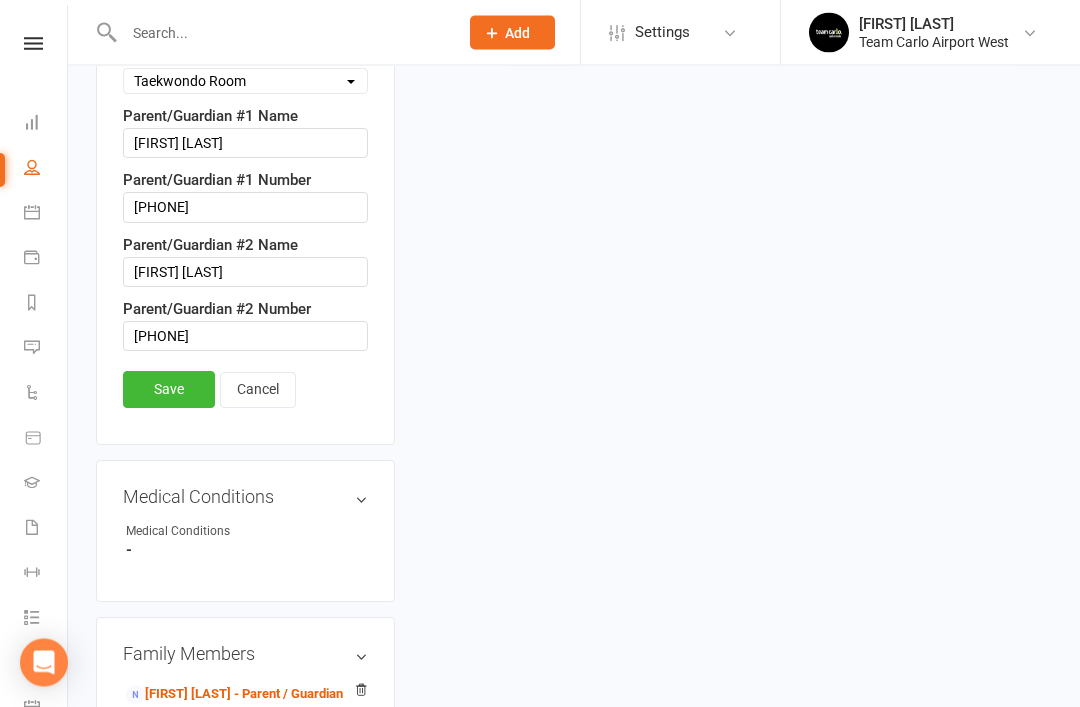 scroll, scrollTop: 1301, scrollLeft: 0, axis: vertical 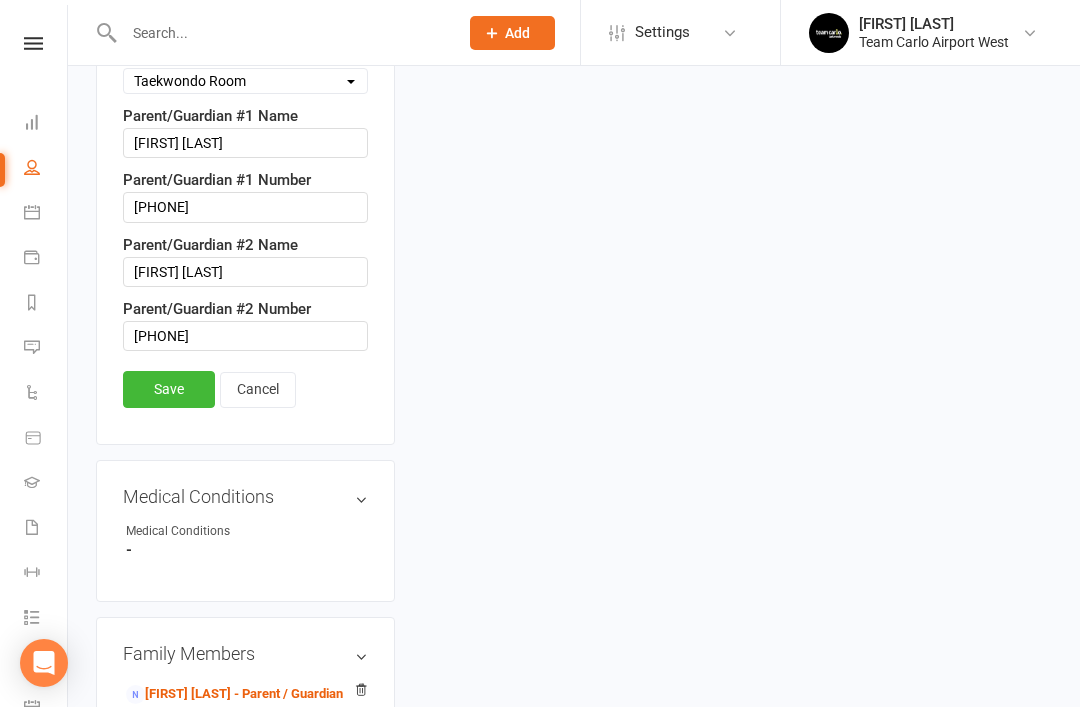 click on "Save" at bounding box center [169, 389] 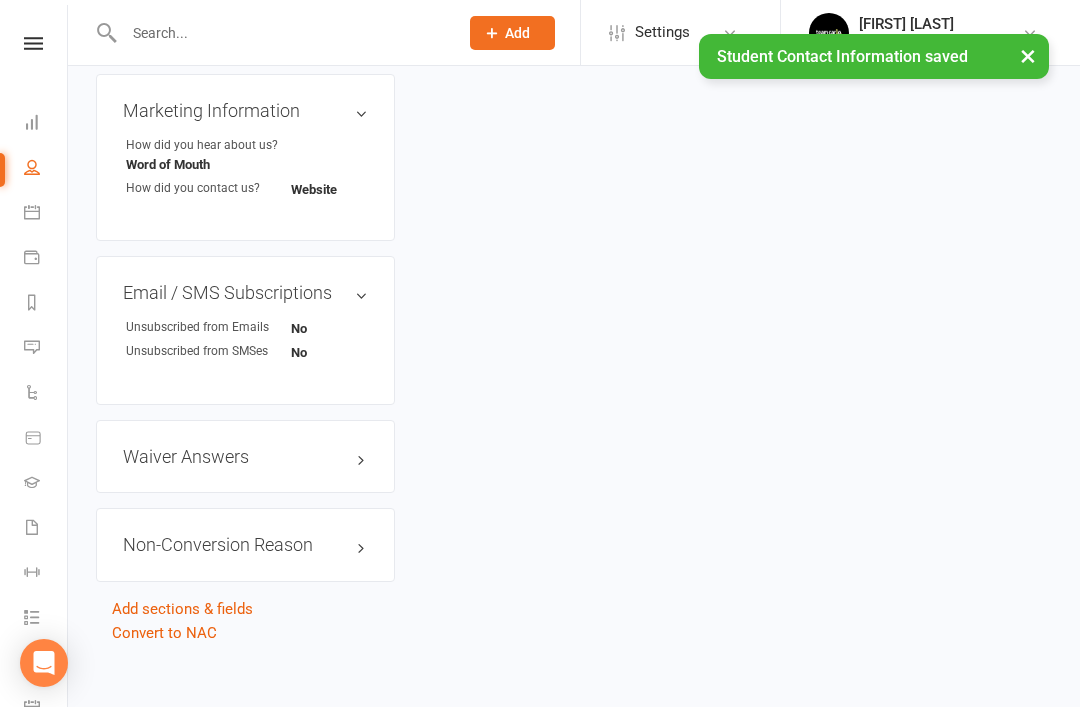 scroll, scrollTop: 1263, scrollLeft: 0, axis: vertical 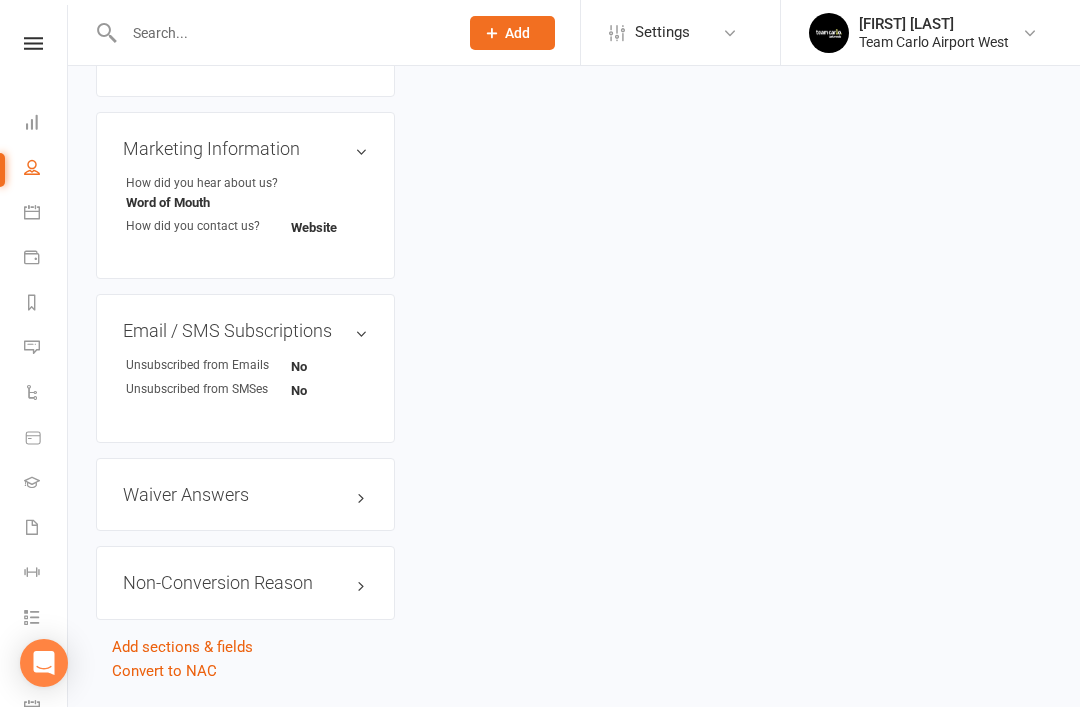 click on "Reports" at bounding box center (33, 304) 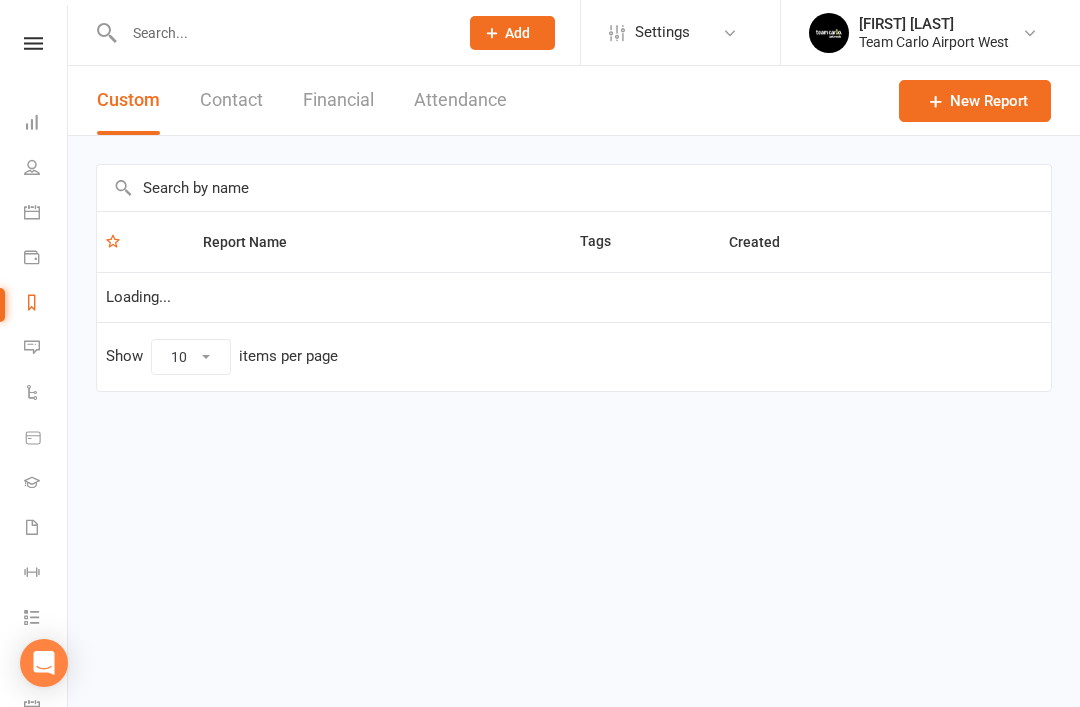 scroll, scrollTop: 0, scrollLeft: 0, axis: both 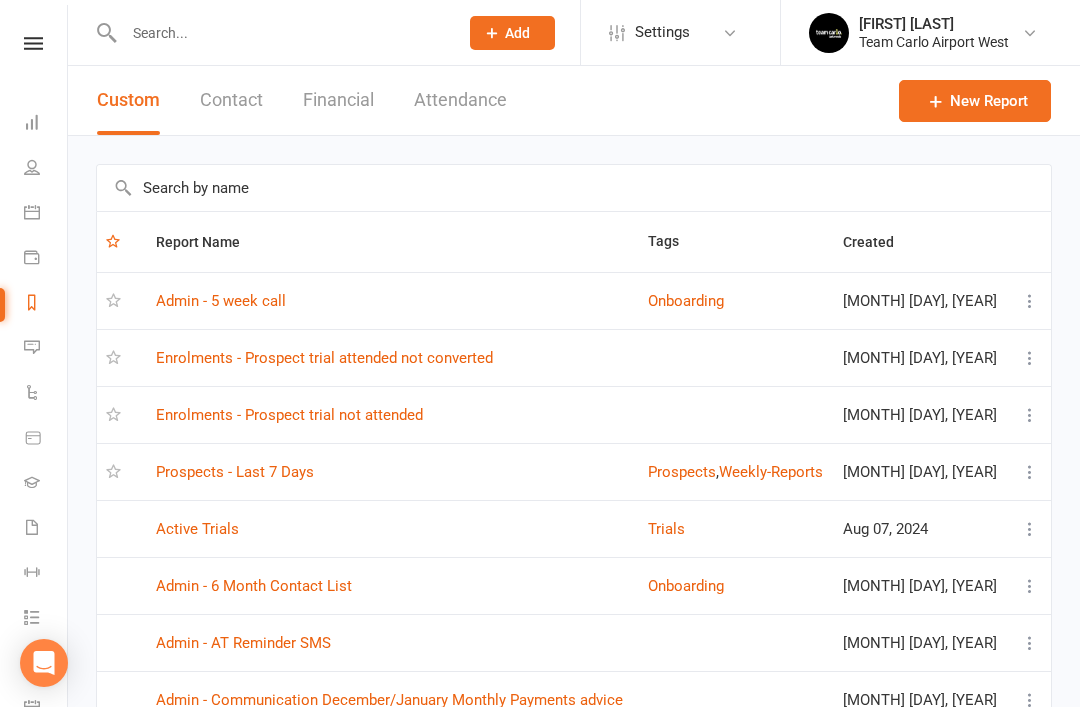 click on "Prospects - Last 7 Days" at bounding box center [235, 472] 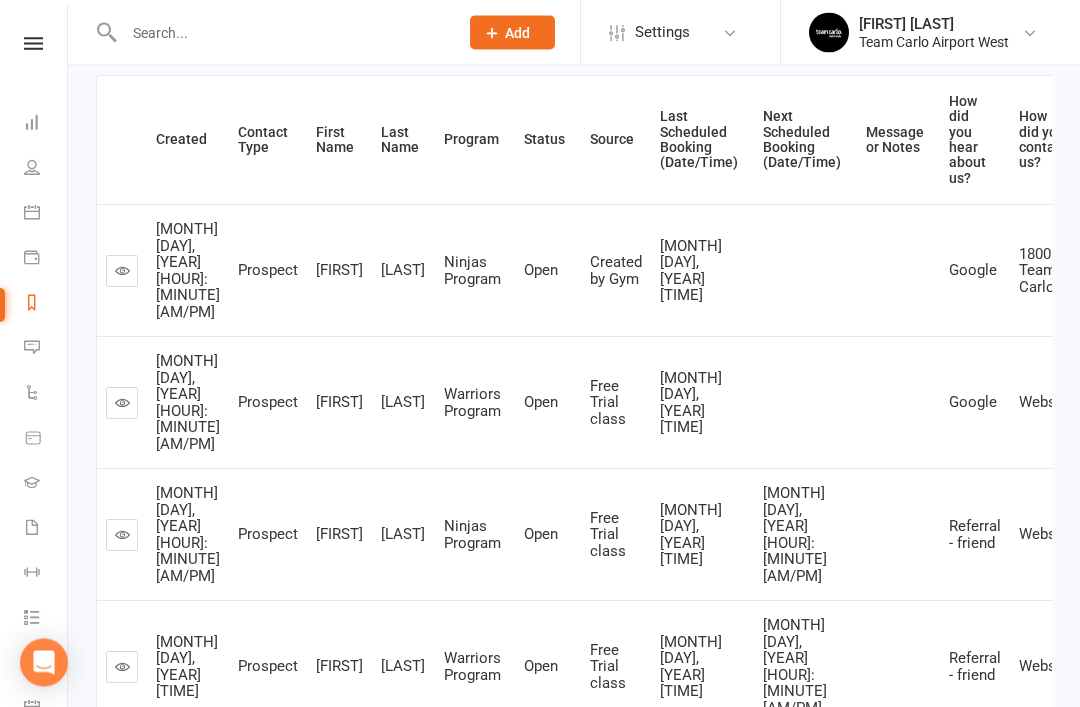 scroll, scrollTop: 261, scrollLeft: 0, axis: vertical 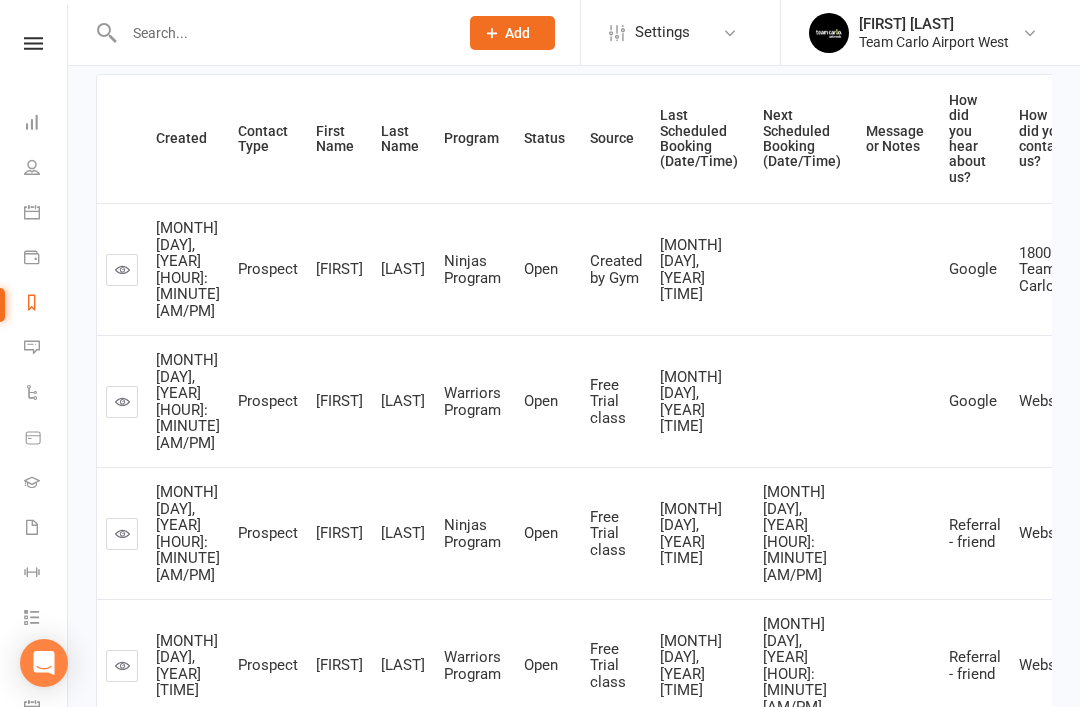 click at bounding box center [122, 270] 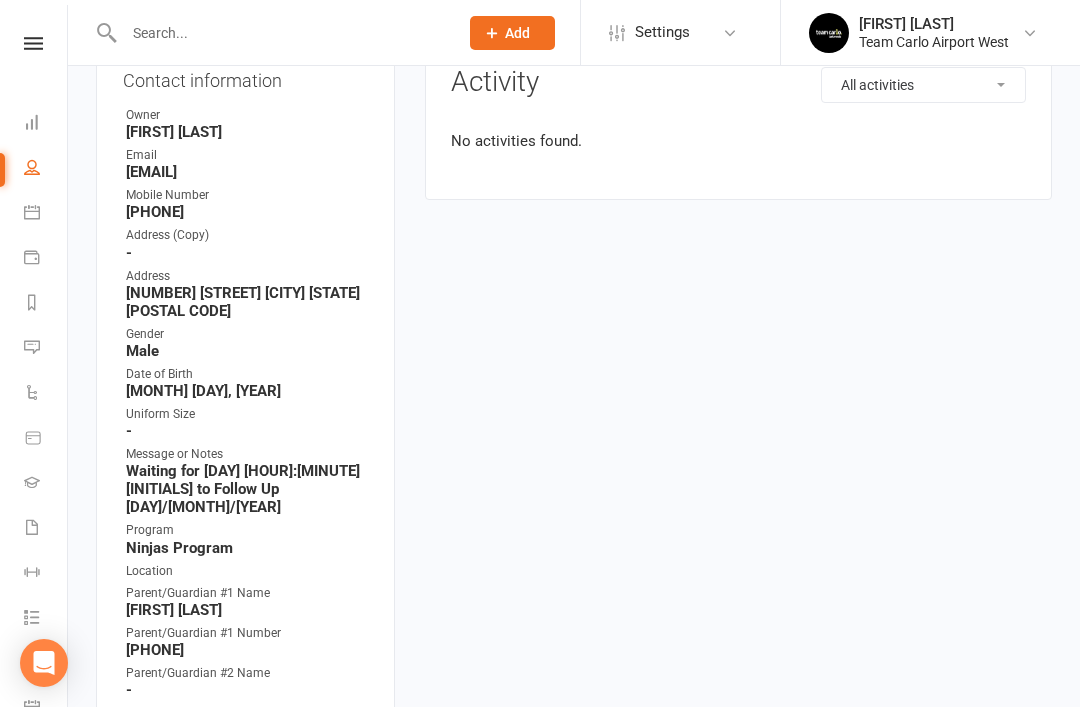 scroll, scrollTop: 0, scrollLeft: 0, axis: both 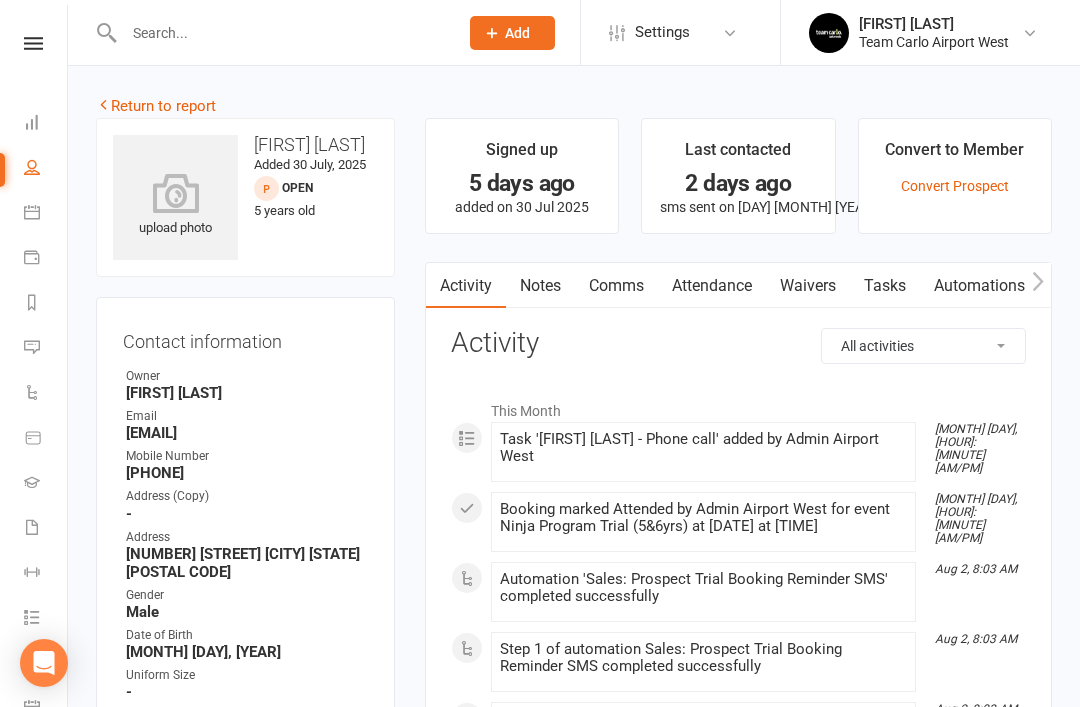 click on "Notes" at bounding box center (540, 286) 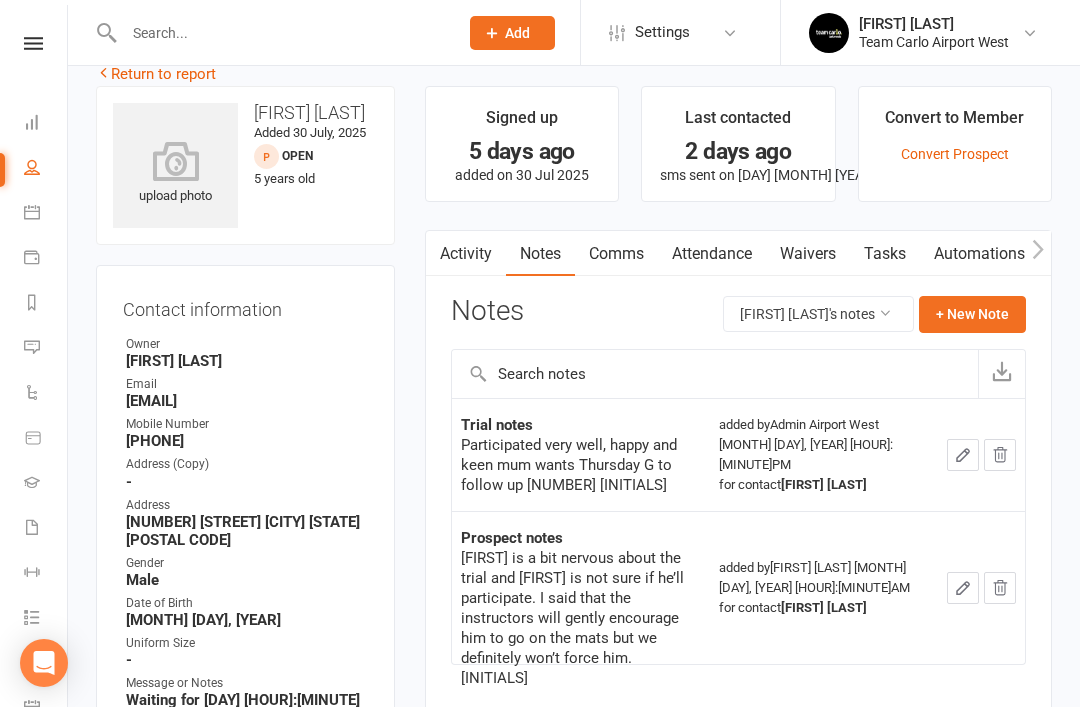 scroll, scrollTop: 0, scrollLeft: 0, axis: both 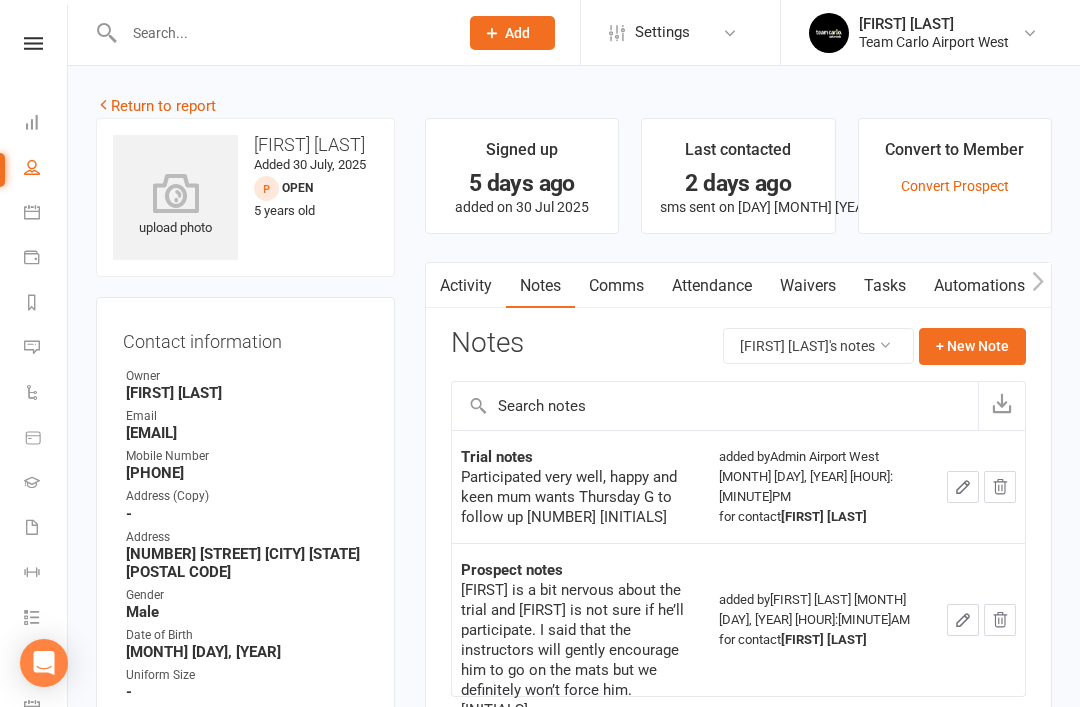click on "Return to report" at bounding box center (156, 106) 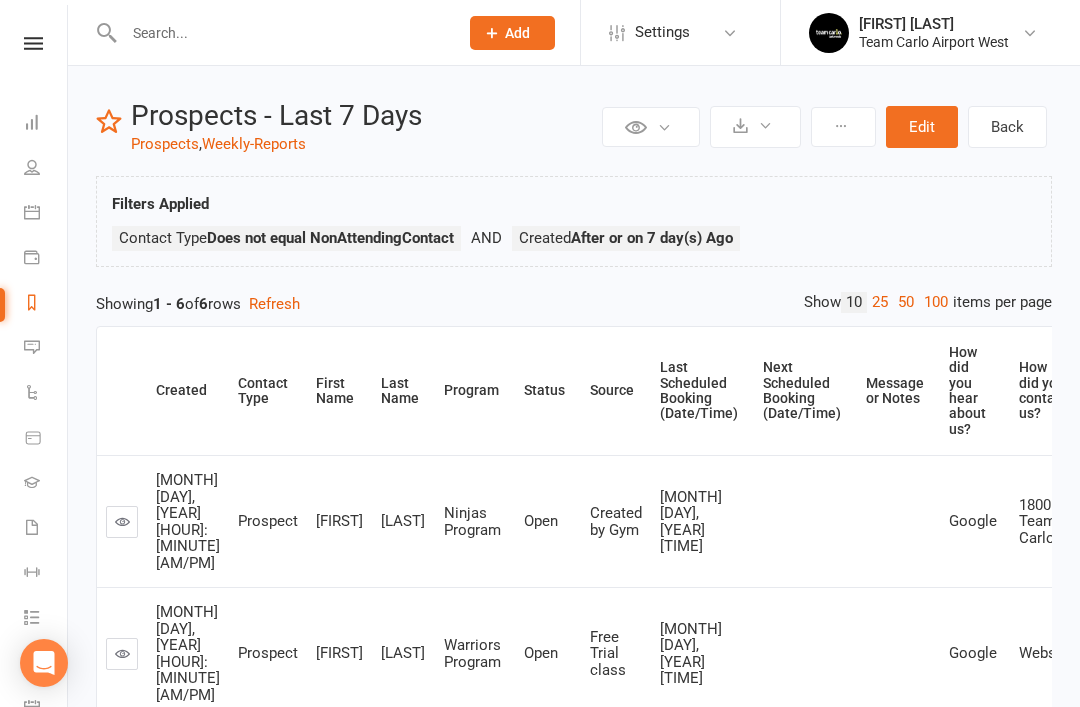 scroll, scrollTop: 0, scrollLeft: 0, axis: both 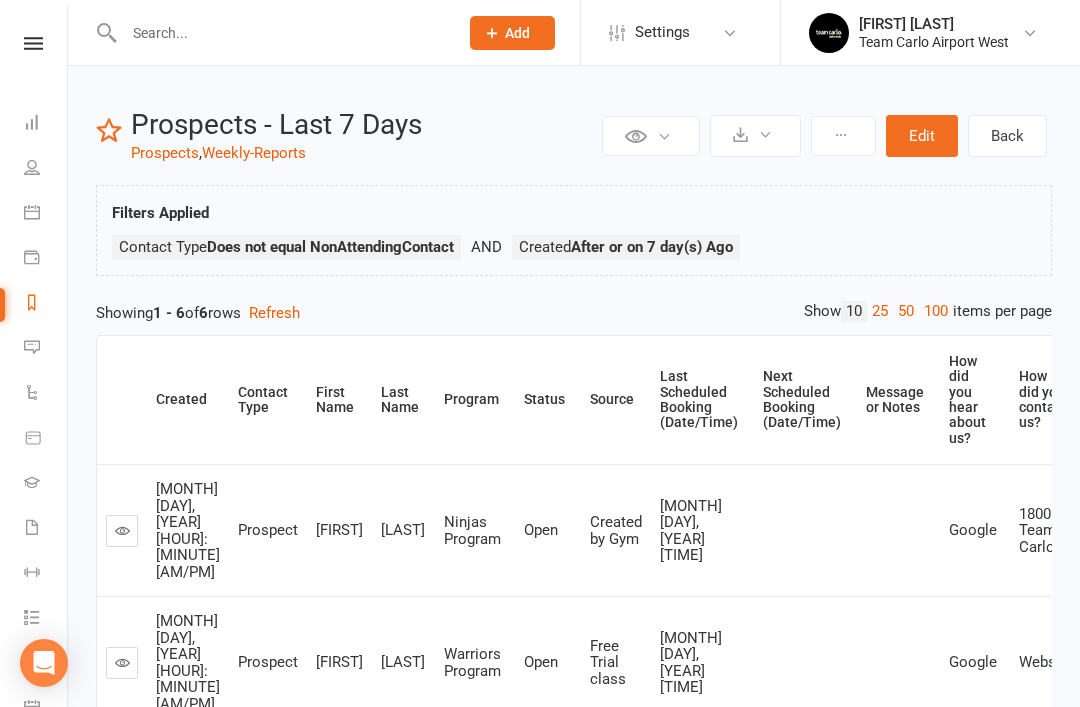 click on "Reports" at bounding box center [46, 304] 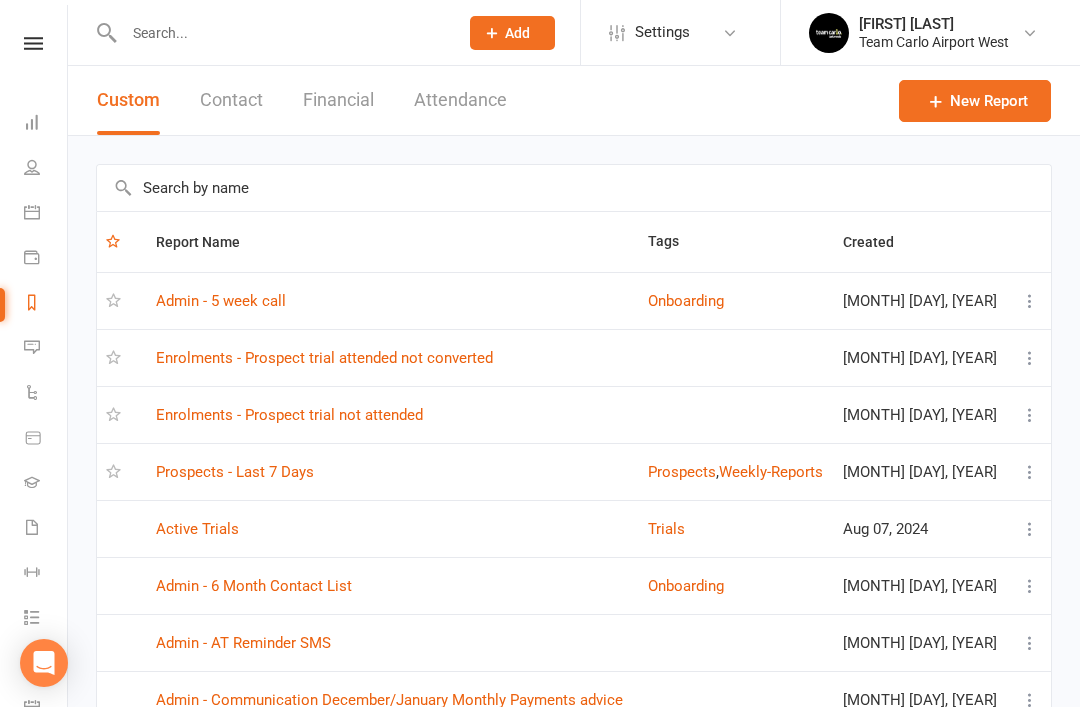 click on "Enrolments - Prospect trial not attended" at bounding box center (289, 415) 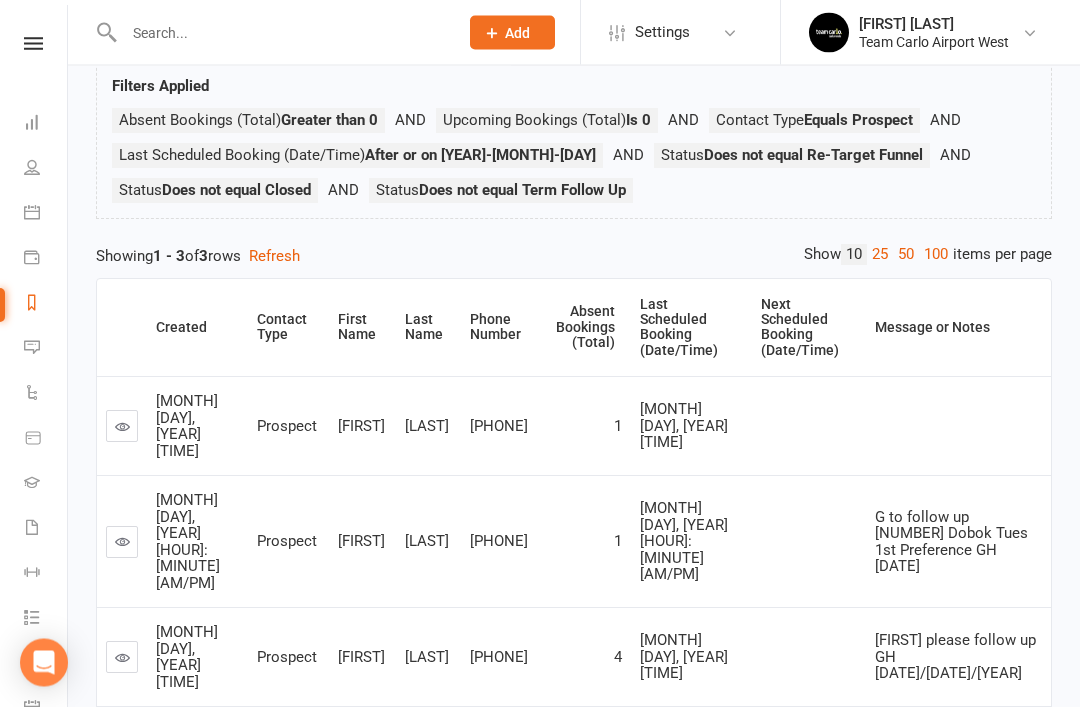 scroll, scrollTop: 141, scrollLeft: 0, axis: vertical 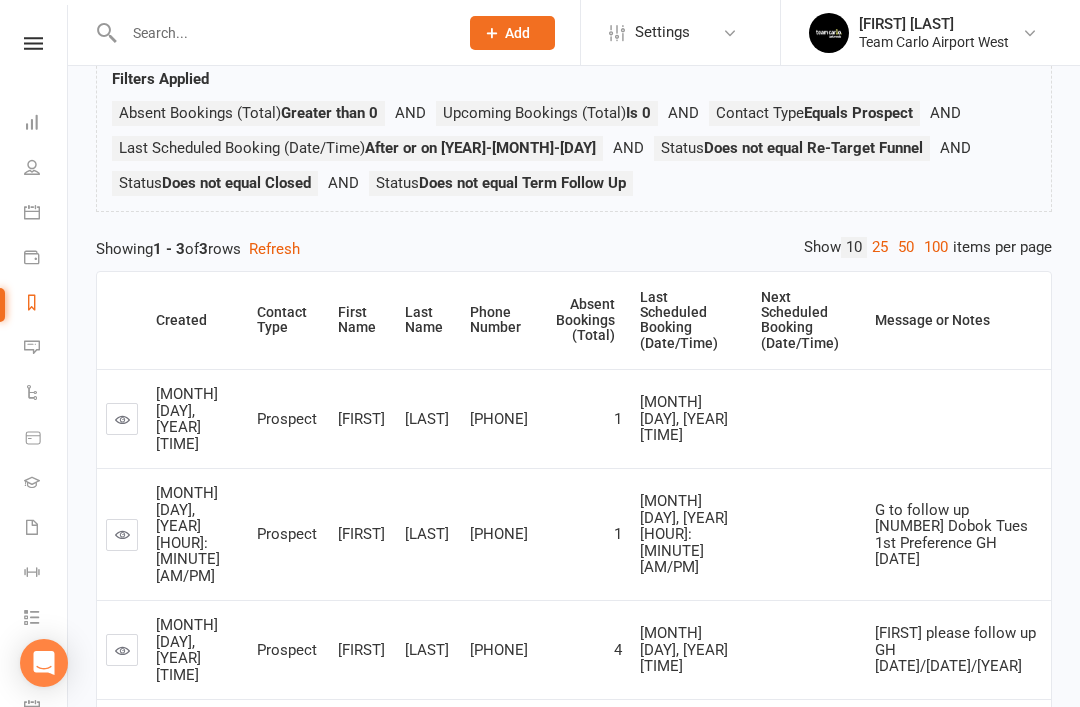 click at bounding box center (122, 650) 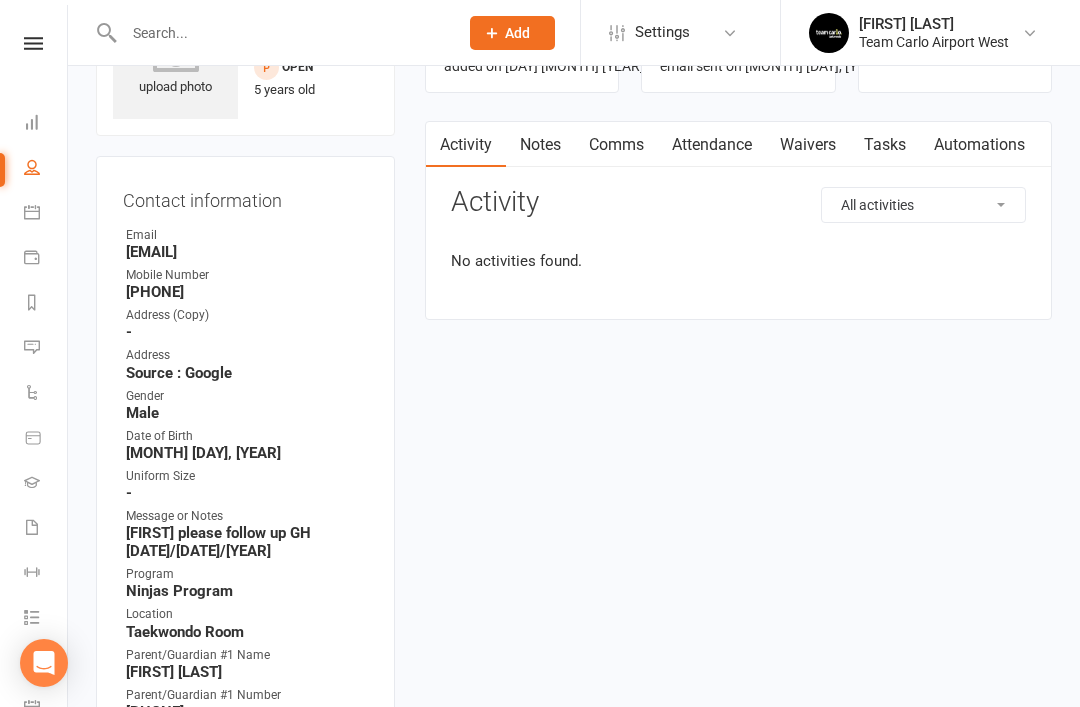 scroll, scrollTop: 0, scrollLeft: 0, axis: both 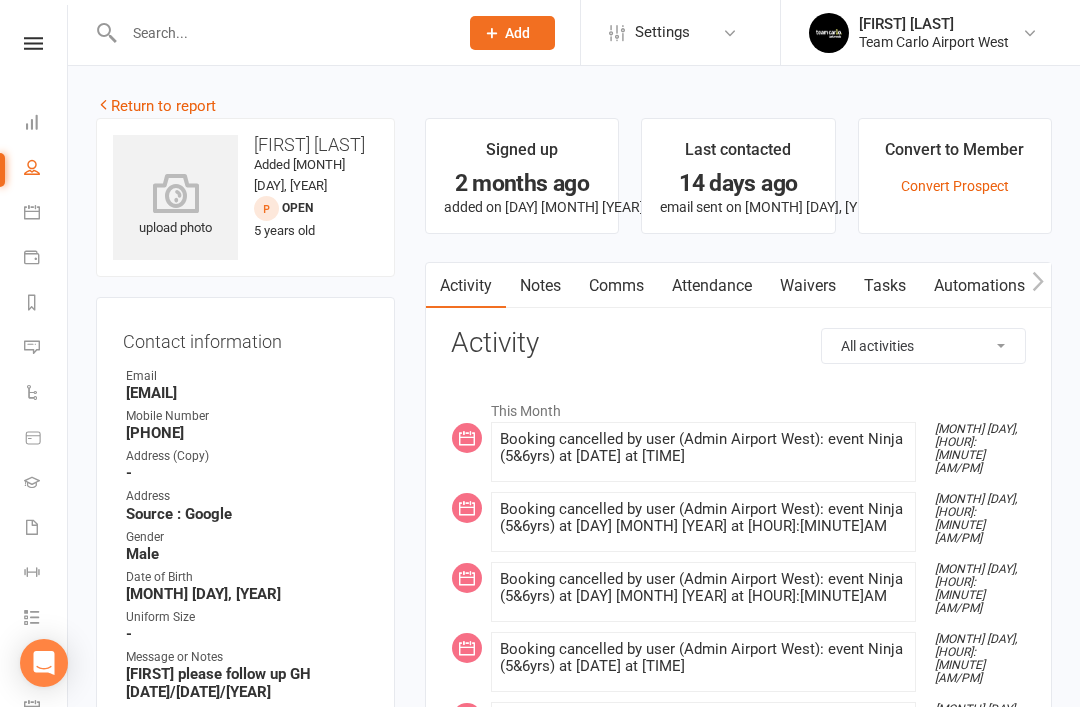click on "Notes" at bounding box center (540, 286) 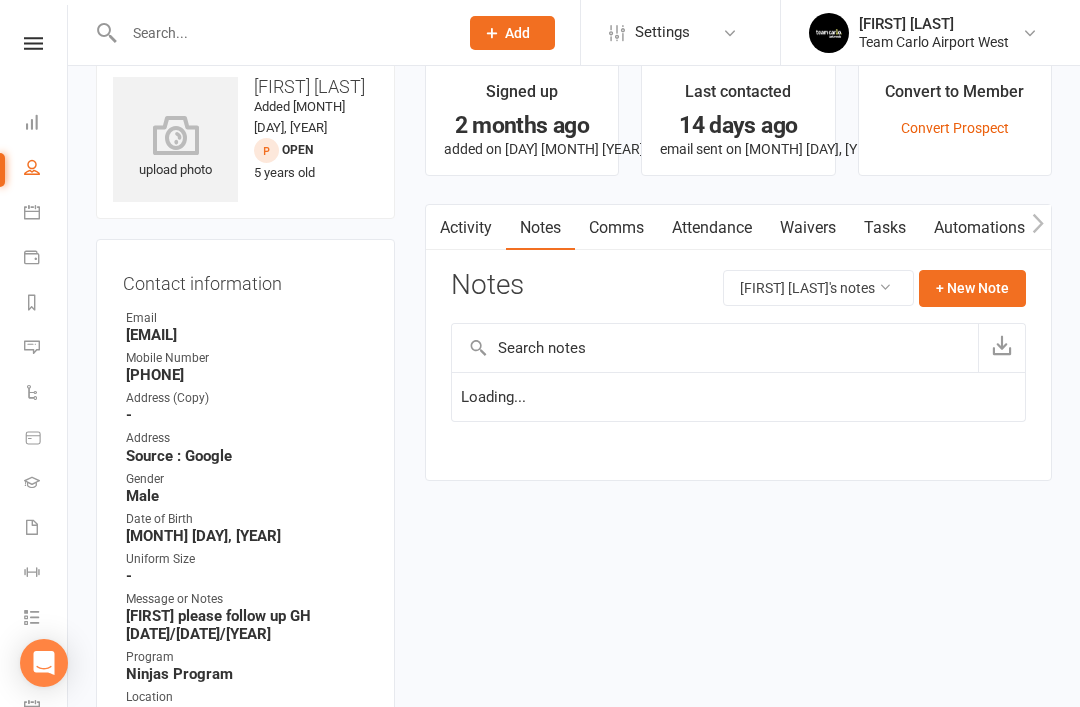 scroll, scrollTop: 64, scrollLeft: 0, axis: vertical 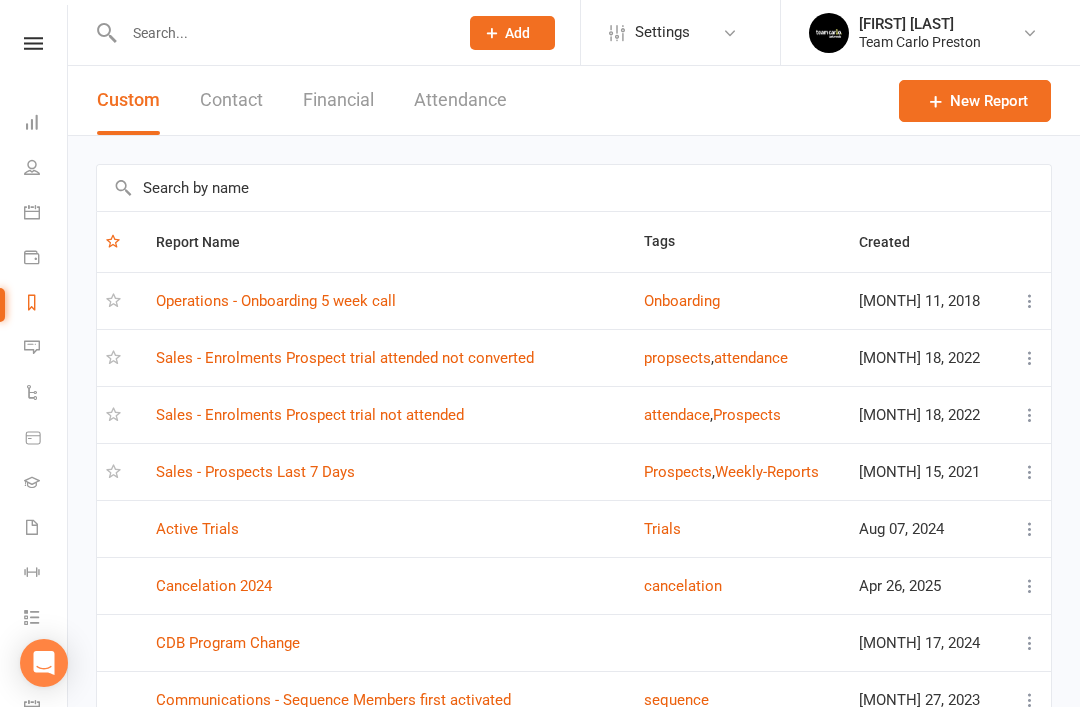 click on "Sales - Enrolments Prospect trial attended not converted" at bounding box center [345, 358] 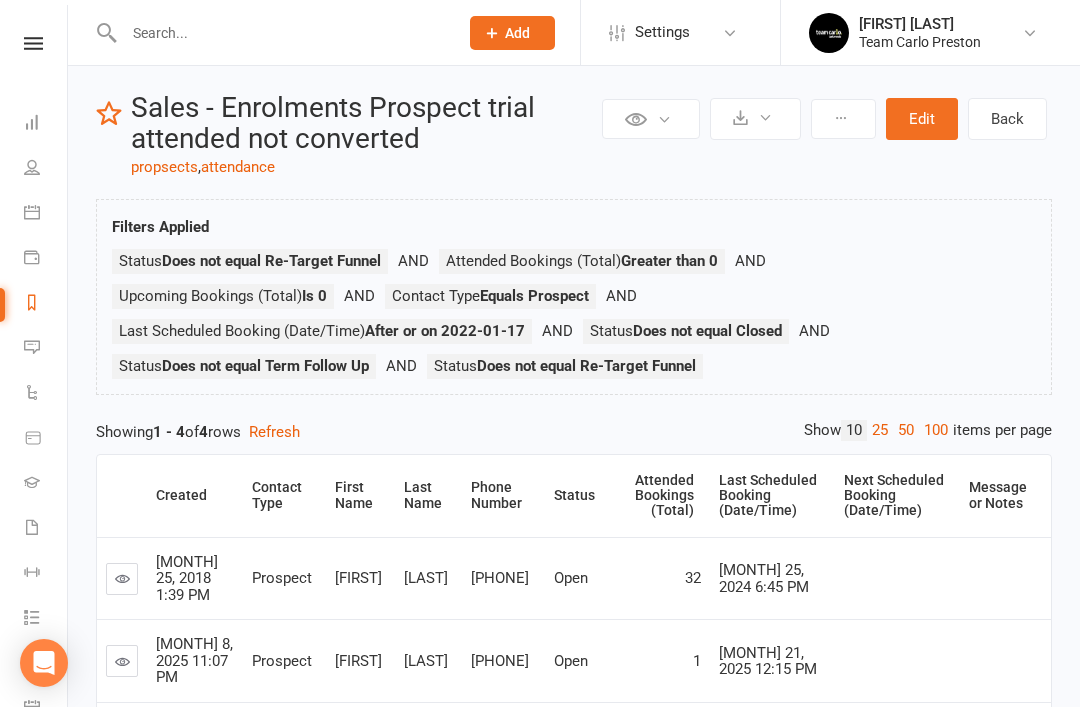 scroll, scrollTop: 0, scrollLeft: 0, axis: both 